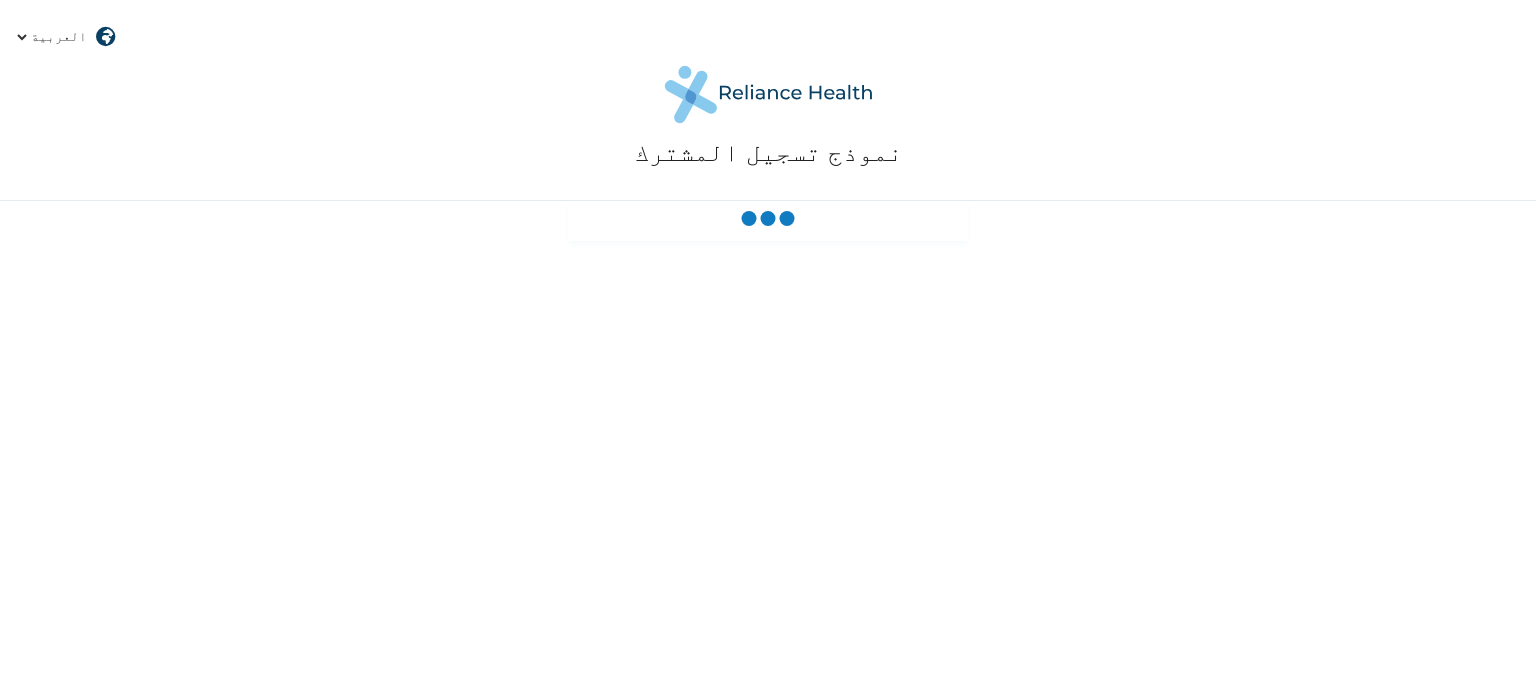 scroll, scrollTop: 0, scrollLeft: 0, axis: both 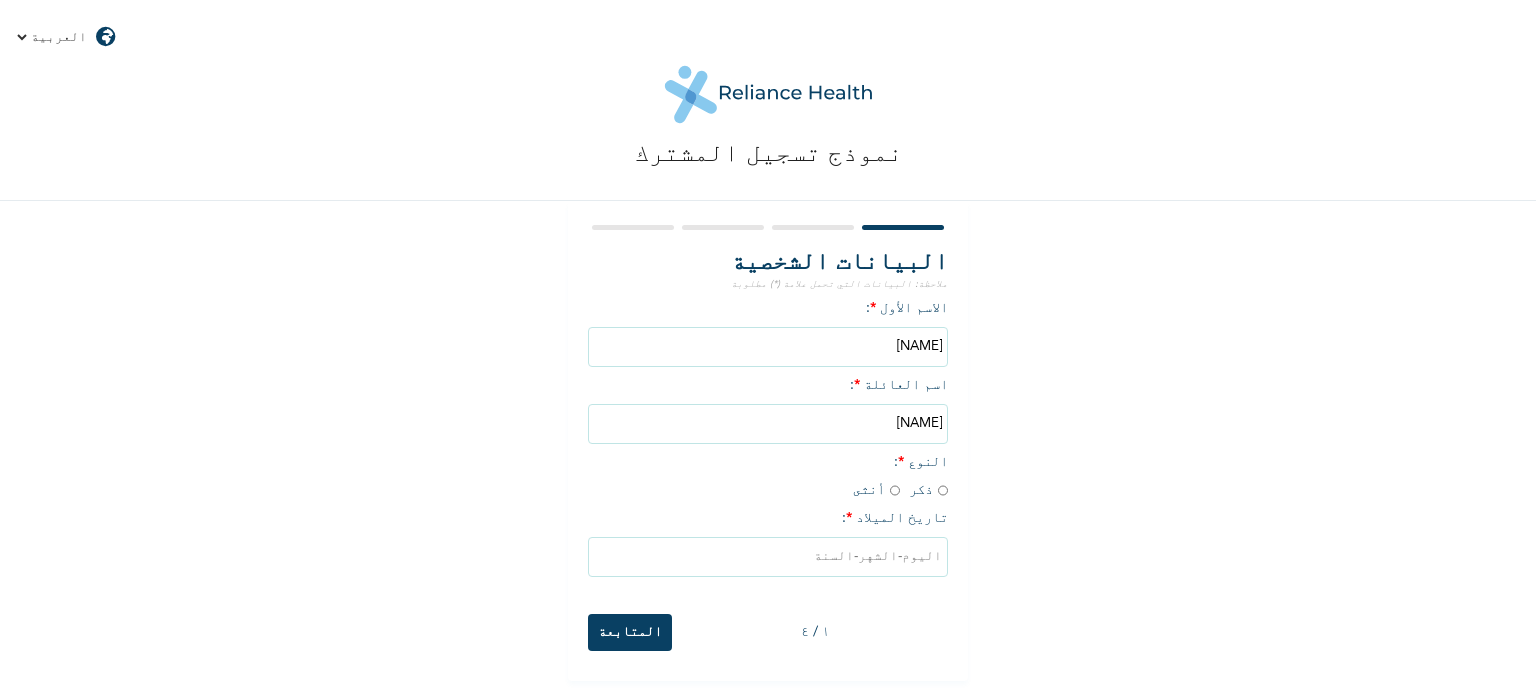 click at bounding box center (895, 490) 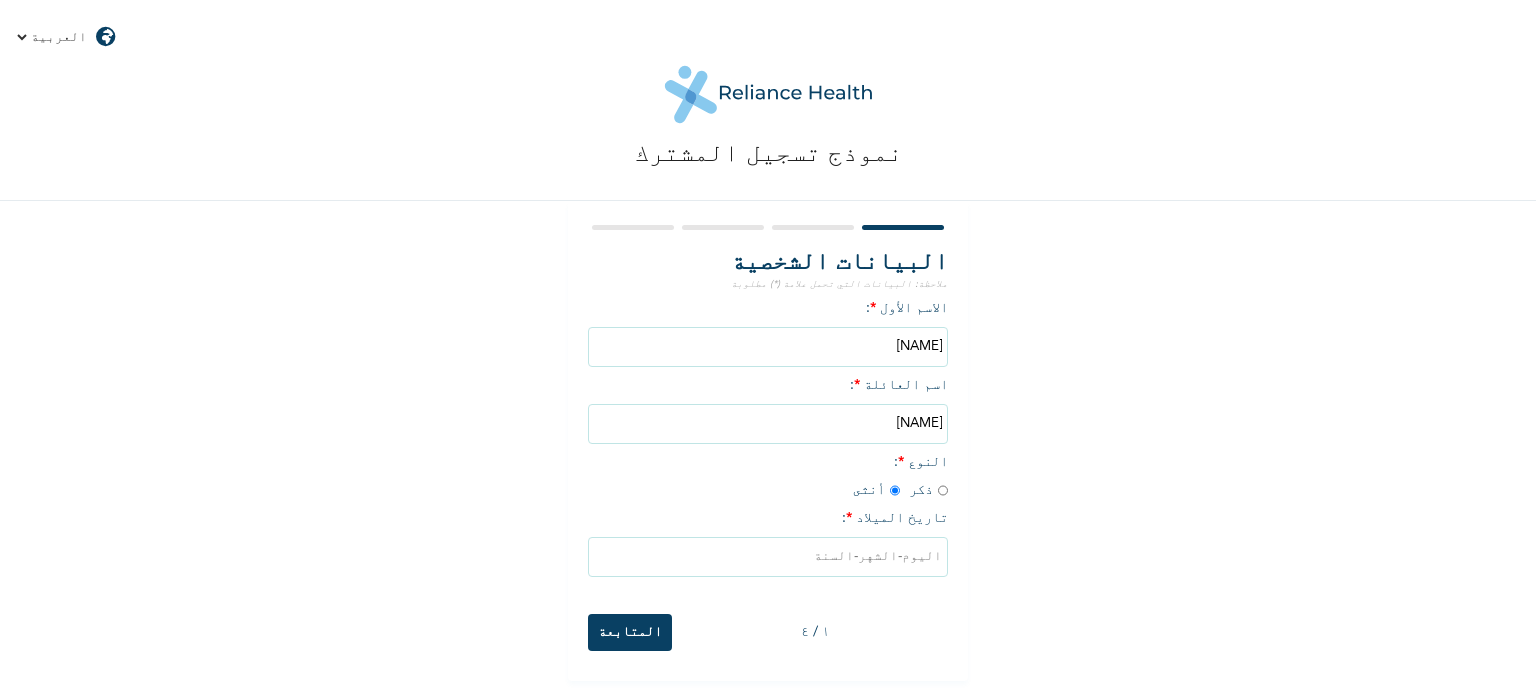 click at bounding box center (768, 557) 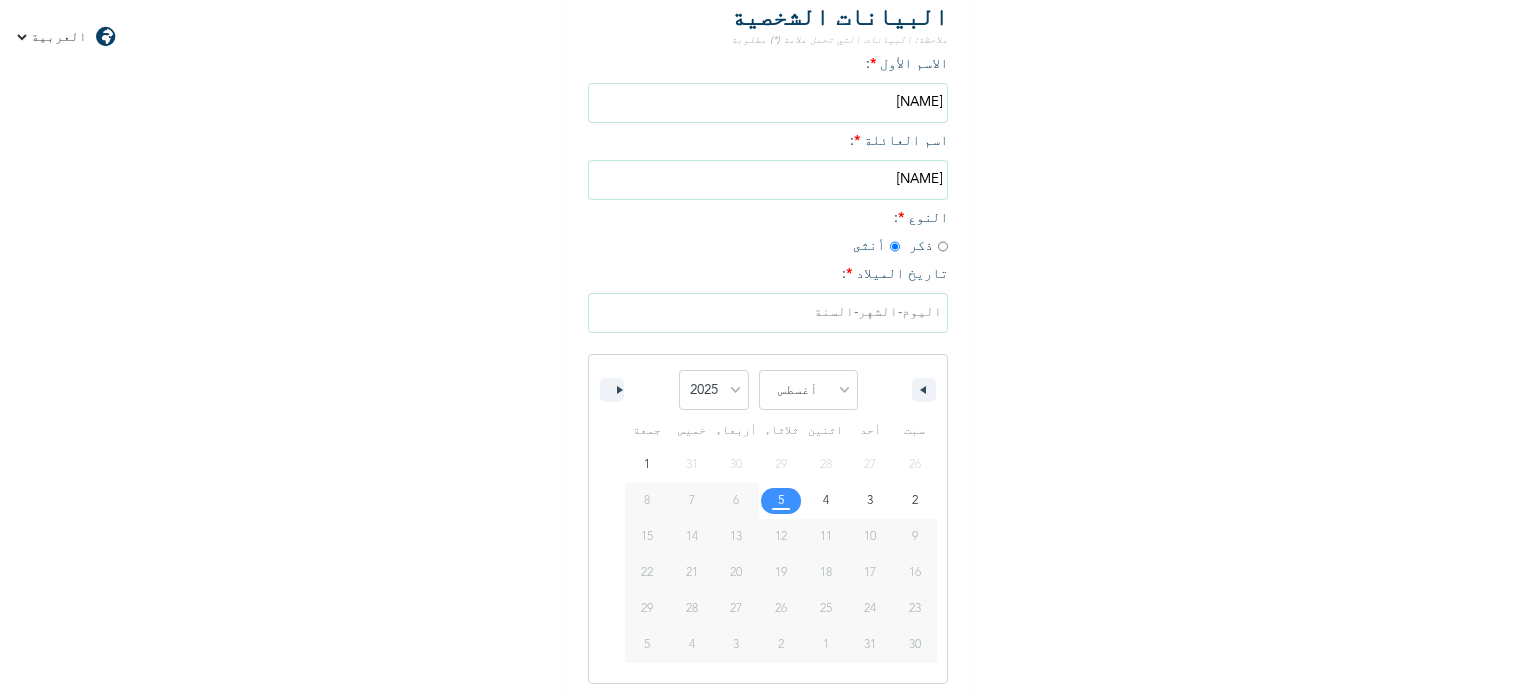 scroll, scrollTop: 248, scrollLeft: 0, axis: vertical 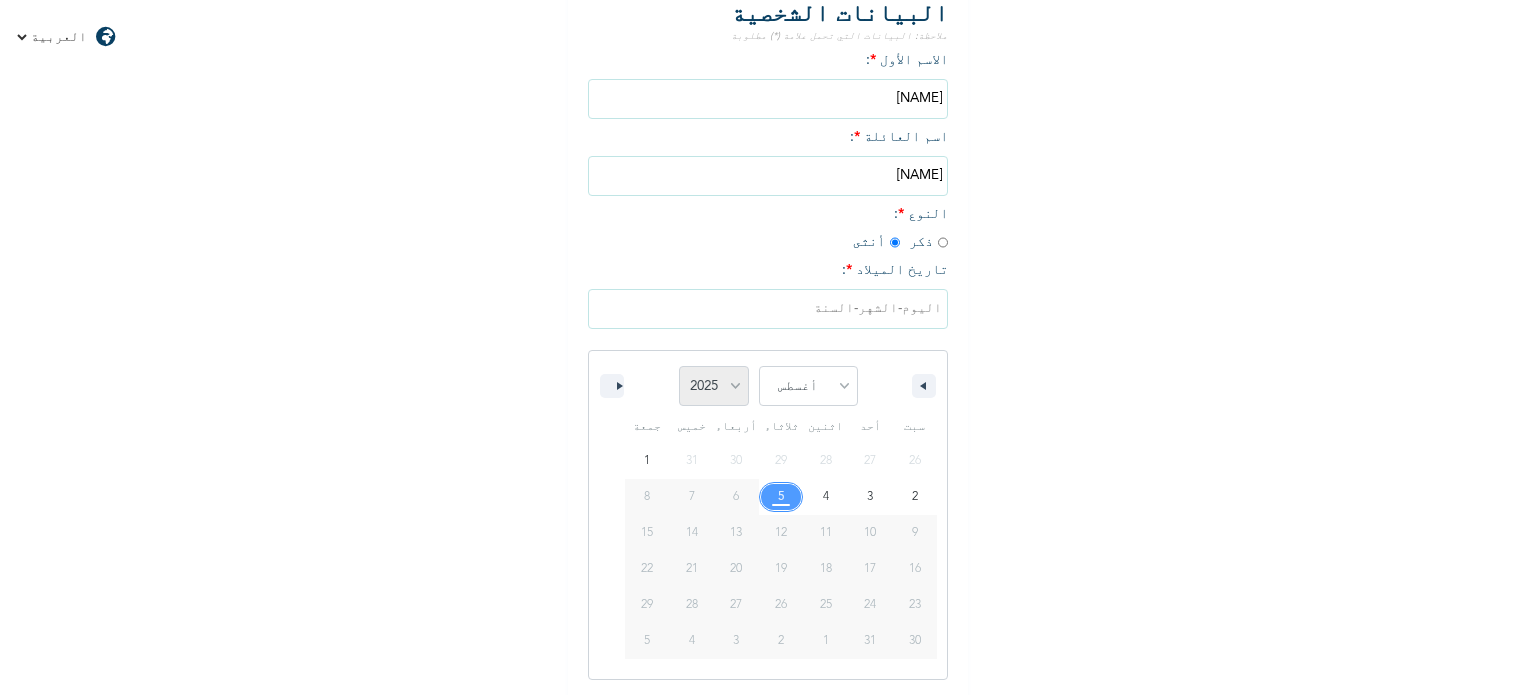 click on "2025 2024 2023 2022 2021 2020 2019 2018 2017 2016 2015 2014 2013 2012 2011 2010 2009 2008 2007 2006 2005 2004 2003 2002 2001 2000 1999 1998 1997 1996 1995 1994 1993 1992 1991 1990 1989 1988 1987 1986 1985 1984 1983 1982 1981 1980 1979 1978 1977 1976 1975 1974 1973 1972 1971 1970 1969 1968 1967 1966 1965 1964 1963 1962 1961 1960" at bounding box center [714, 386] 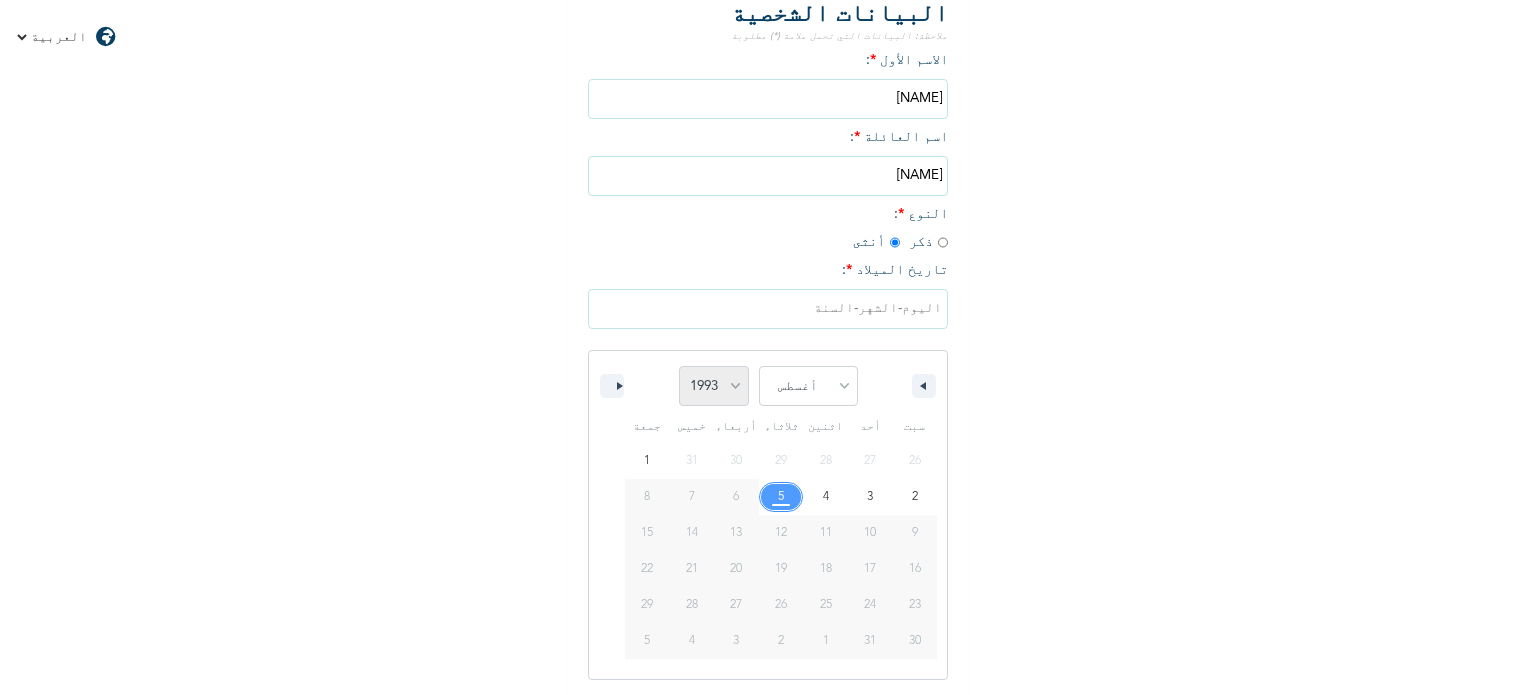 click on "2025 2024 2023 2022 2021 2020 2019 2018 2017 2016 2015 2014 2013 2012 2011 2010 2009 2008 2007 2006 2005 2004 2003 2002 2001 2000 1999 1998 1997 1996 1995 1994 1993 1992 1991 1990 1989 1988 1987 1986 1985 1984 1983 1982 1981 1980 1979 1978 1977 1976 1975 1974 1973 1972 1971 1970 1969 1968 1967 1966 1965 1964 1963 1962 1961 1960" at bounding box center [714, 386] 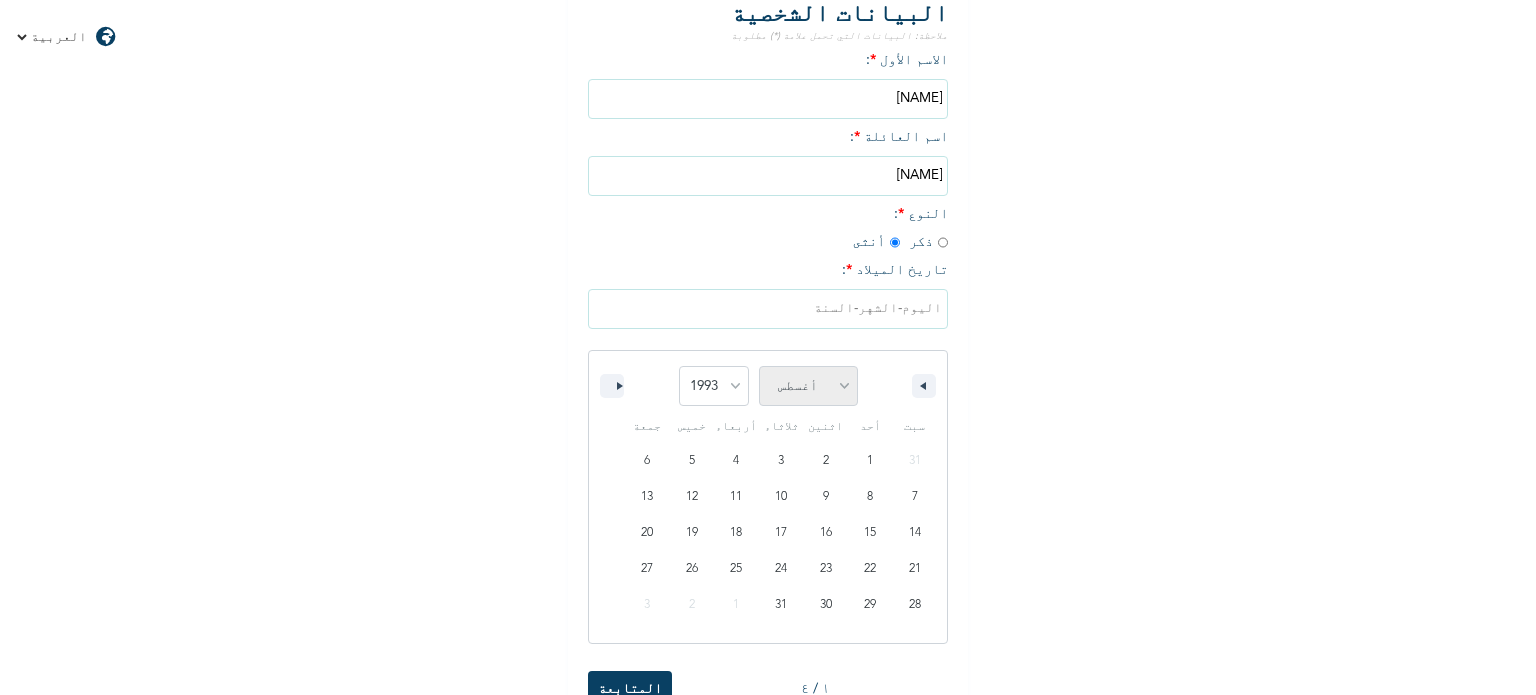 click on "يناير فبراير مارس أبريل مايو يونيو يوليو أغسطس سبتمبر أكتوبر نوفمبر ديسمبر" at bounding box center (808, 386) 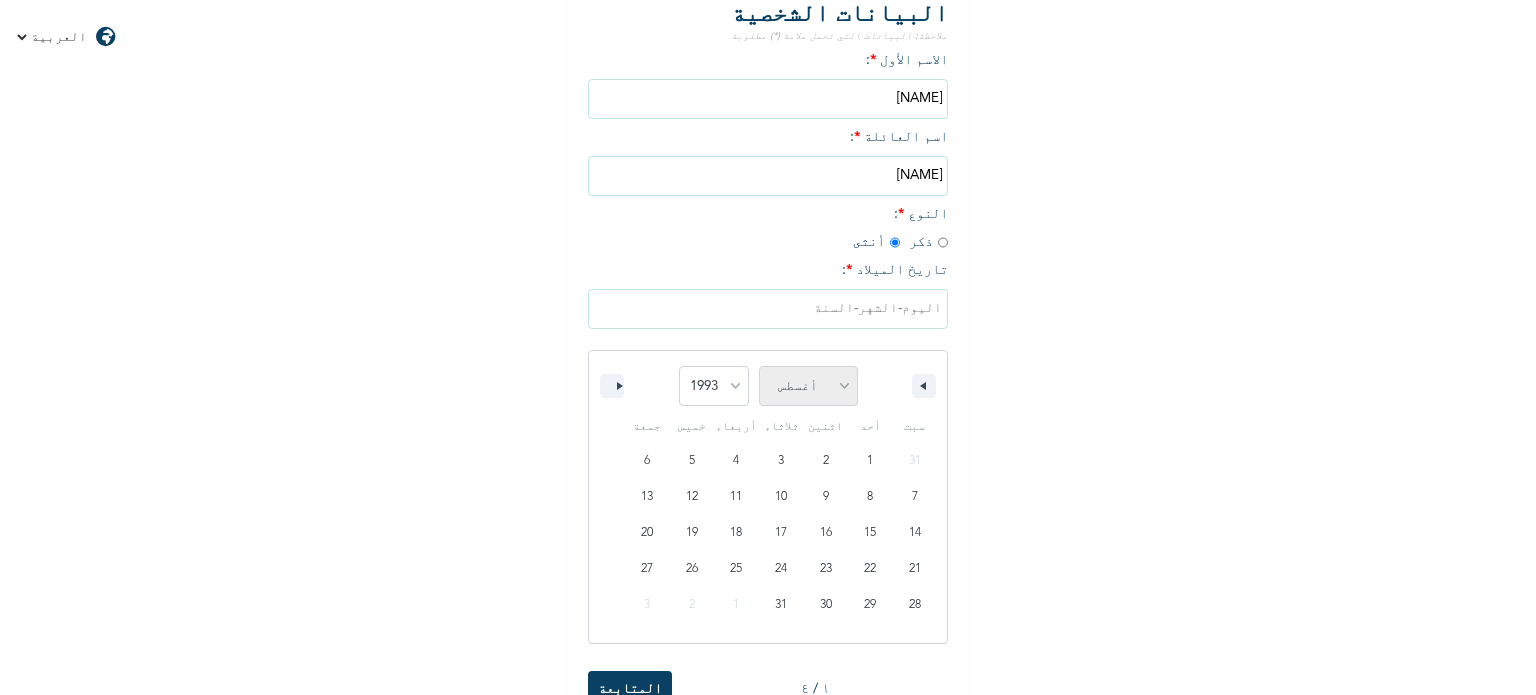 select on "1" 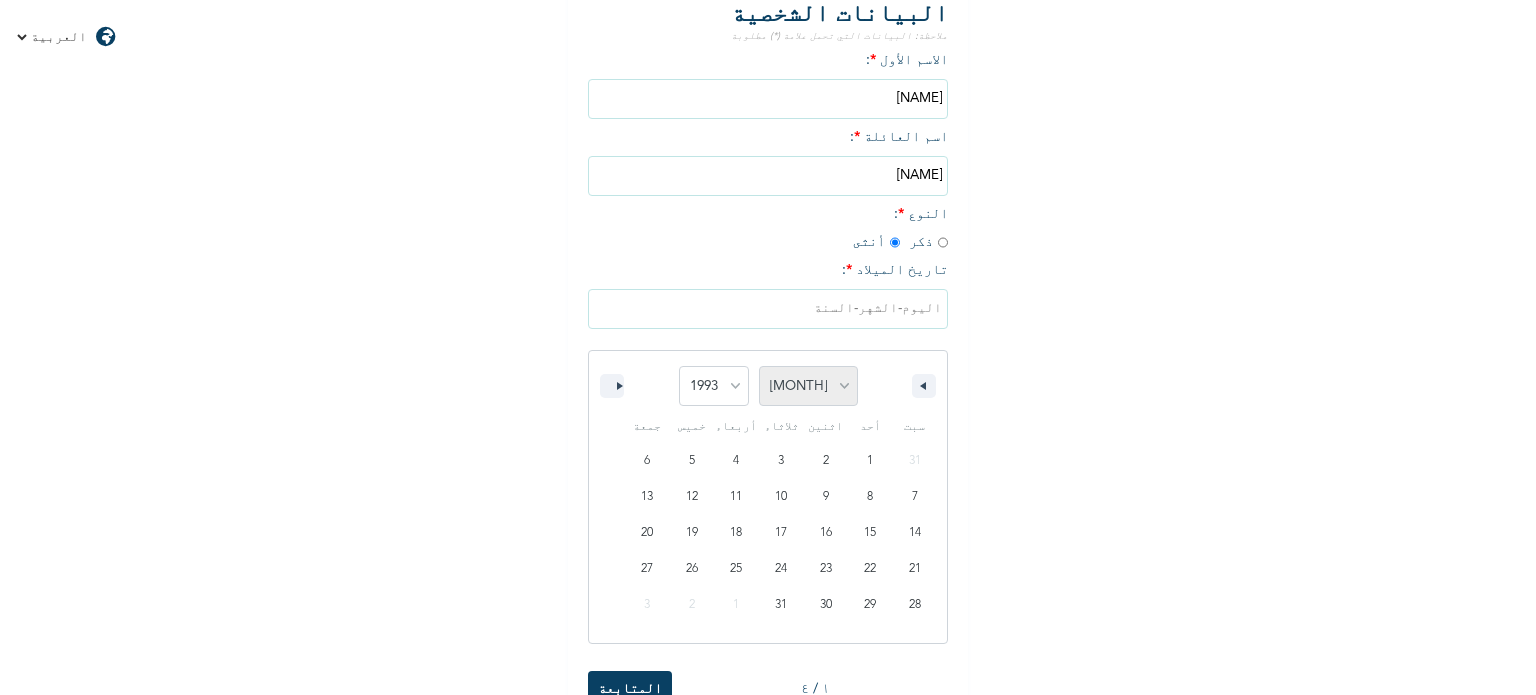 click on "يناير فبراير مارس أبريل مايو يونيو يوليو أغسطس سبتمبر أكتوبر نوفمبر ديسمبر" at bounding box center [808, 386] 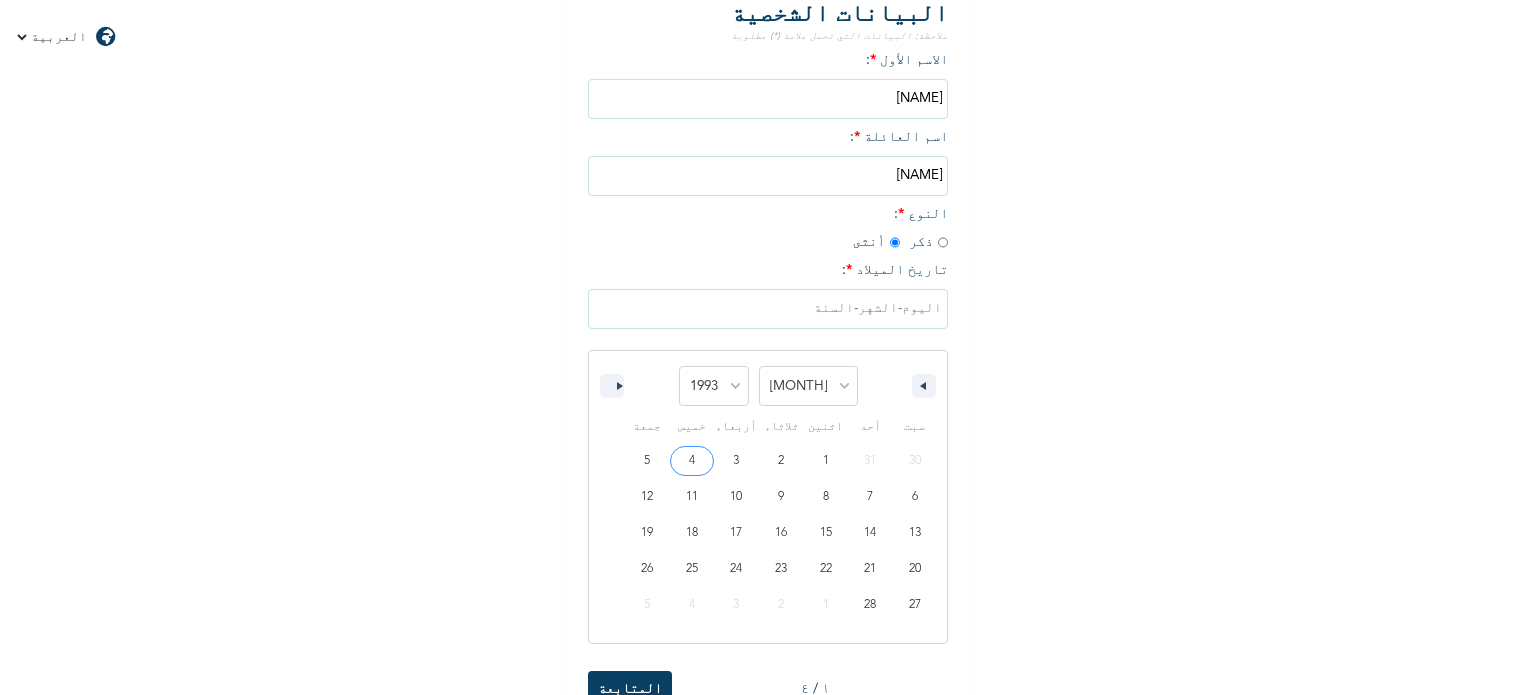 type on "[DATE]" 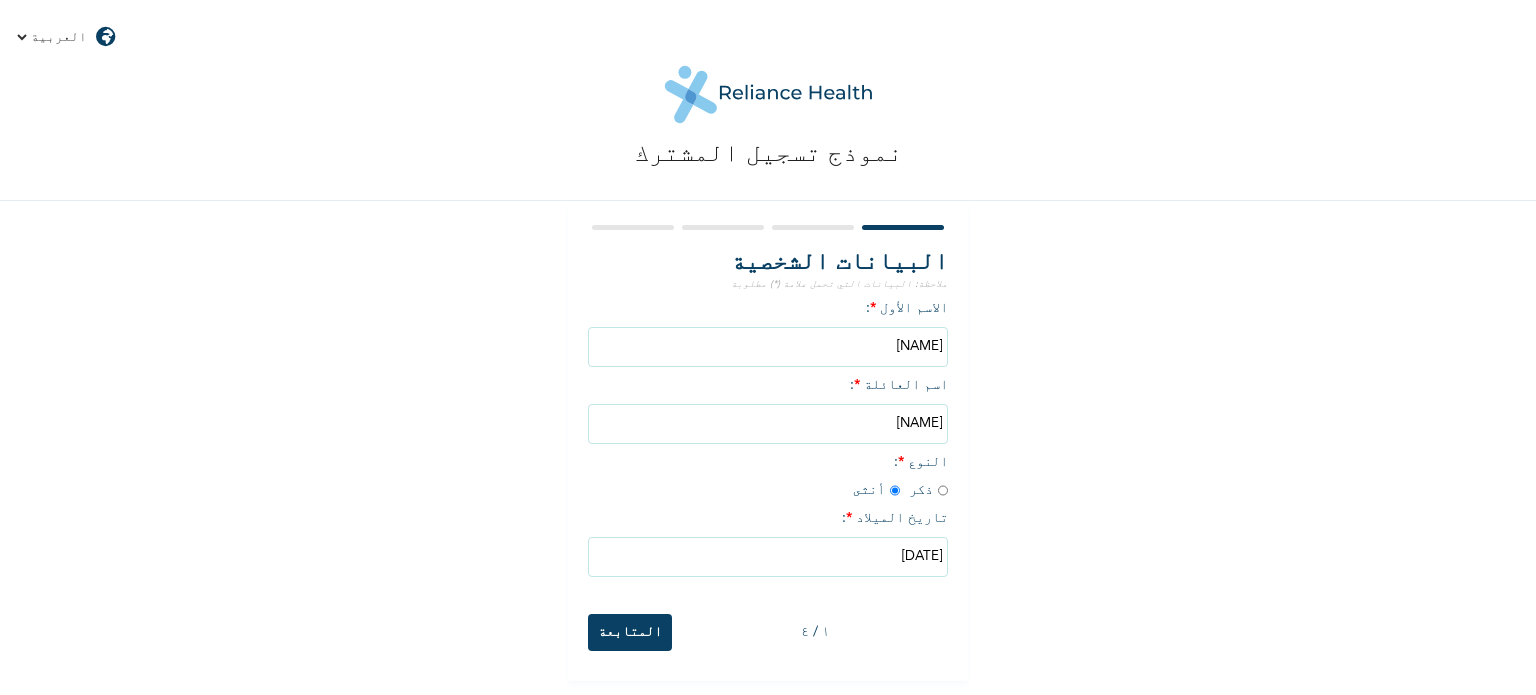 scroll, scrollTop: 0, scrollLeft: 0, axis: both 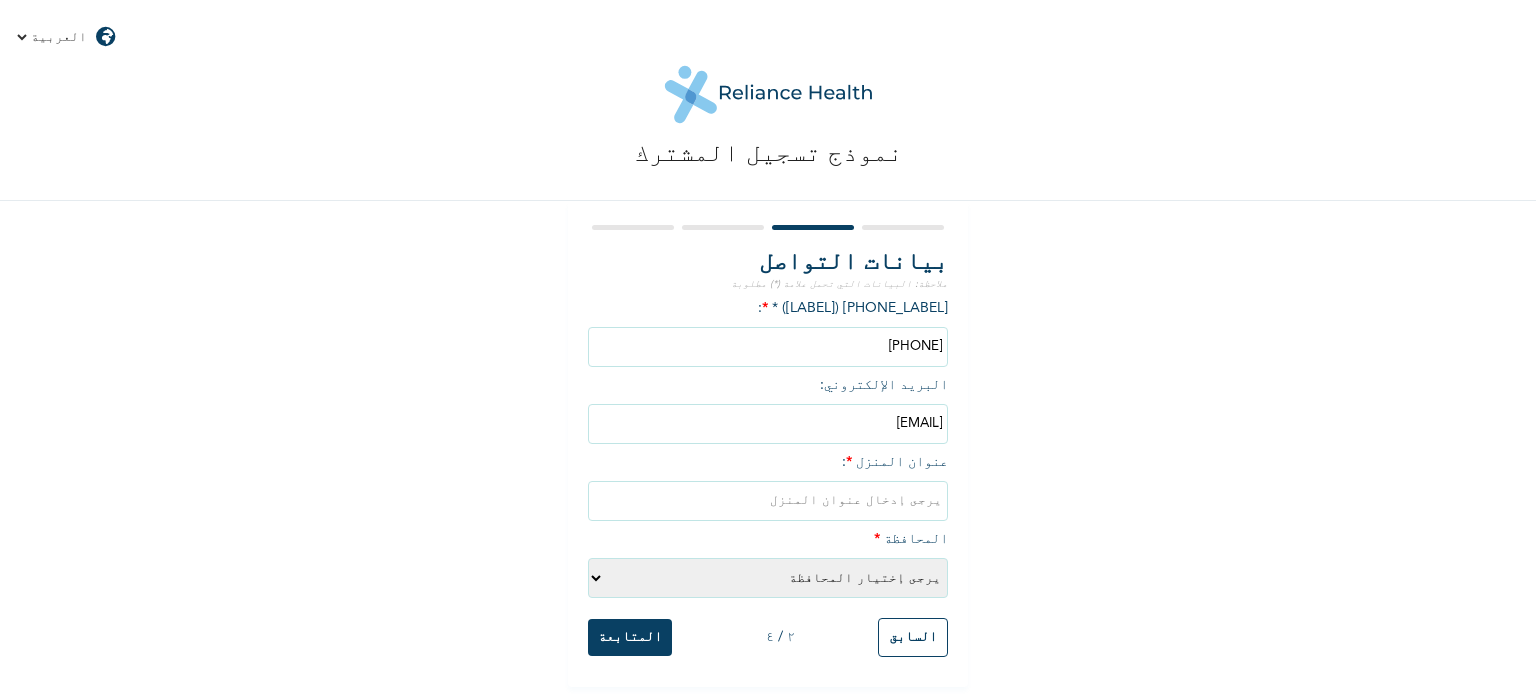 click at bounding box center [768, 501] 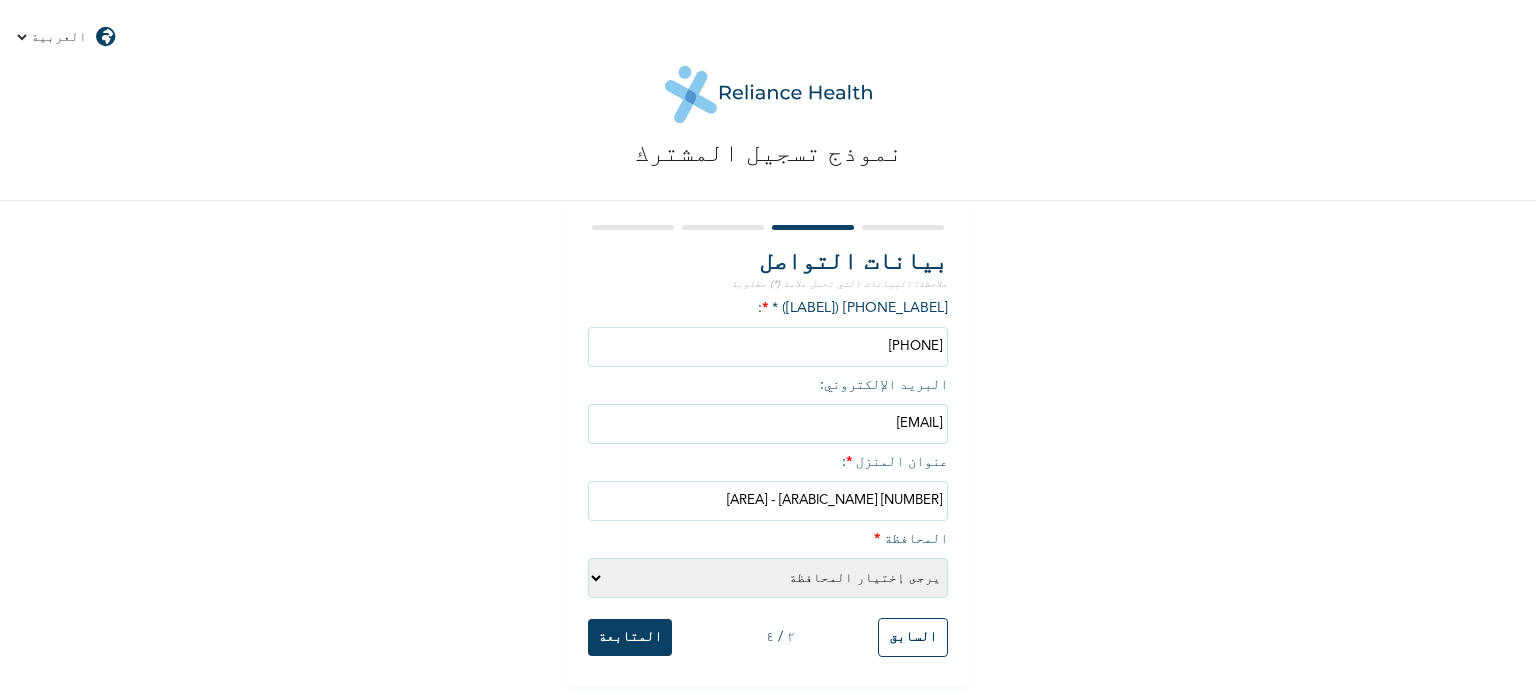 type on "[NUMBER] [ARABIC_NAME] - [AREA]" 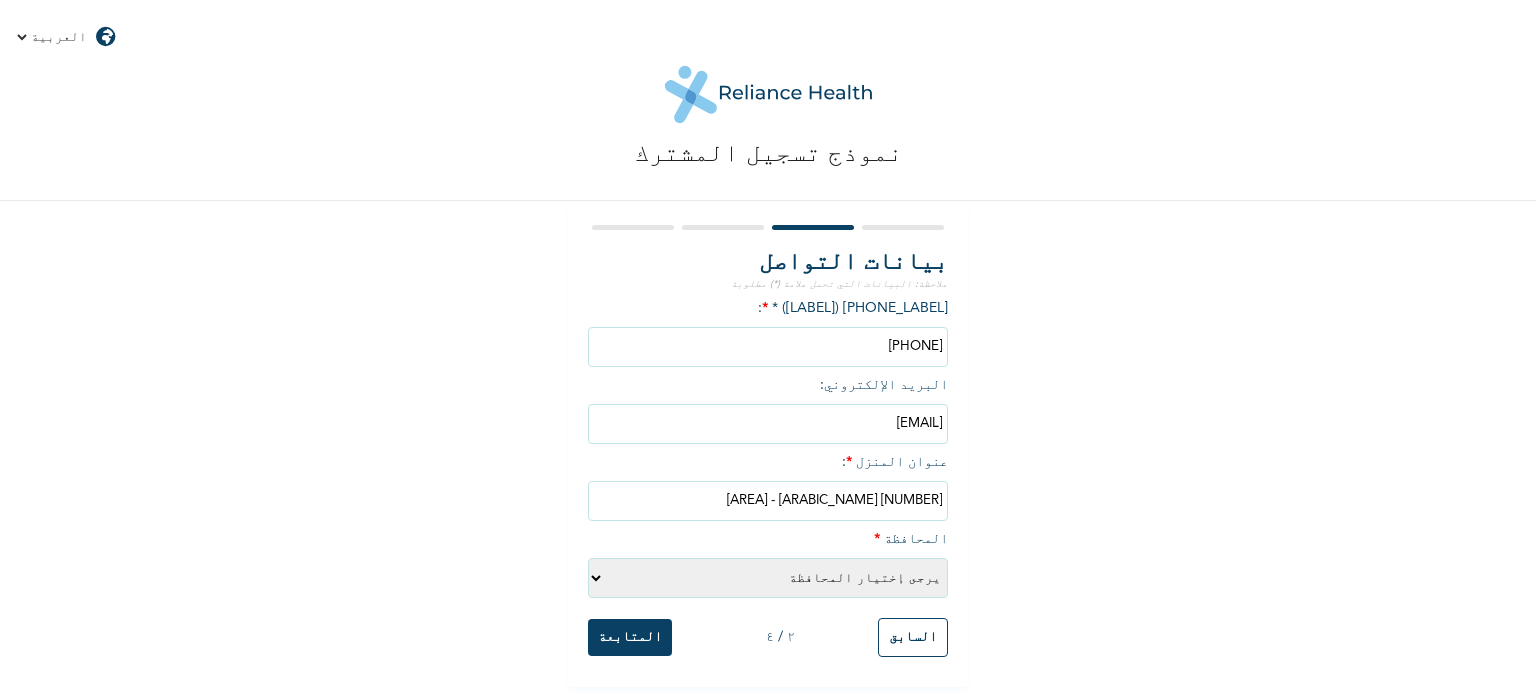 click on "يرجى إختيار المحافظة الإسكندرية أسيوط أسوان البحيرة بني سويف القاهرة الدقهلية دمياط الفيوم الغربية الجيزة الإسماعيلية كفر الشيخ الأقصر مطروح المنيا المنوفية الوادي الجديد شمال سيناء بورسعيد القليوبية قنا البحر الأحمر الشرقية سوهاج جنوب سيناء السويس" at bounding box center (768, 578) 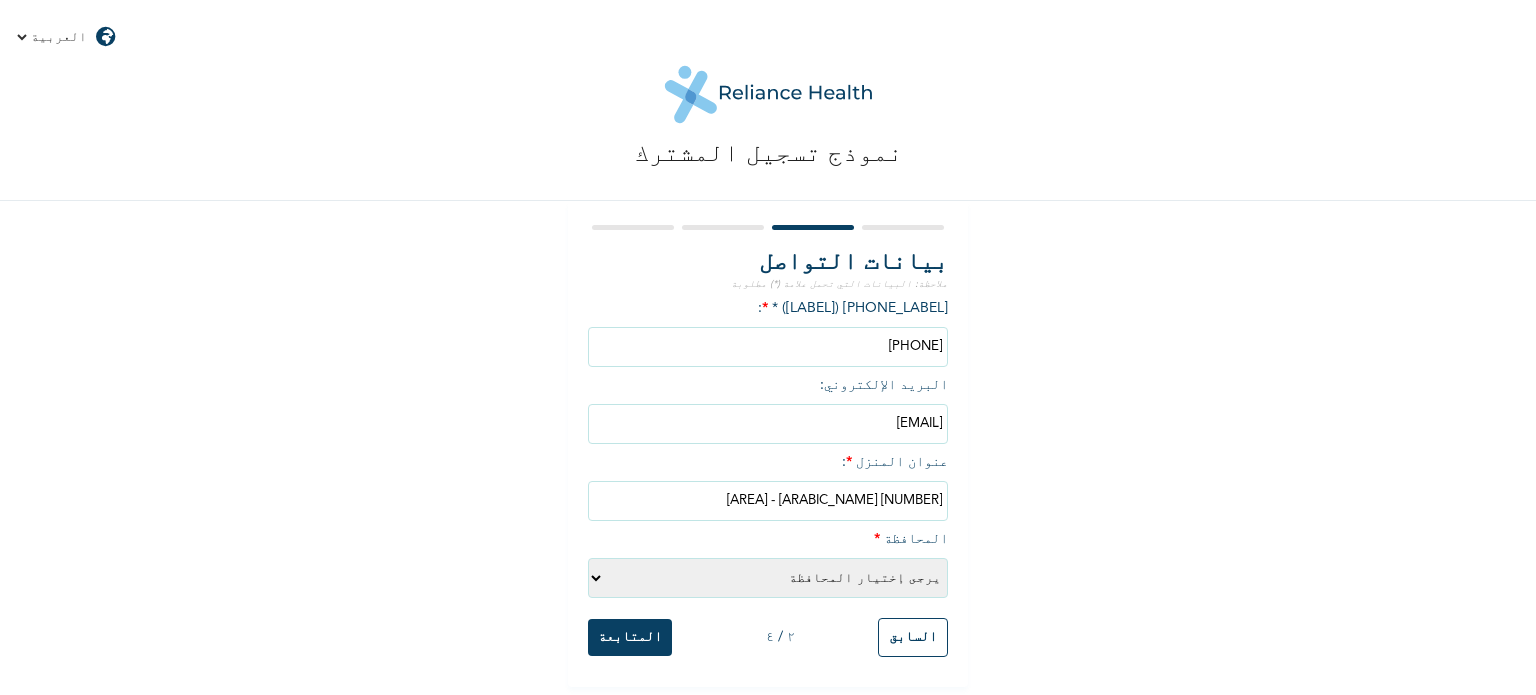 select on "6" 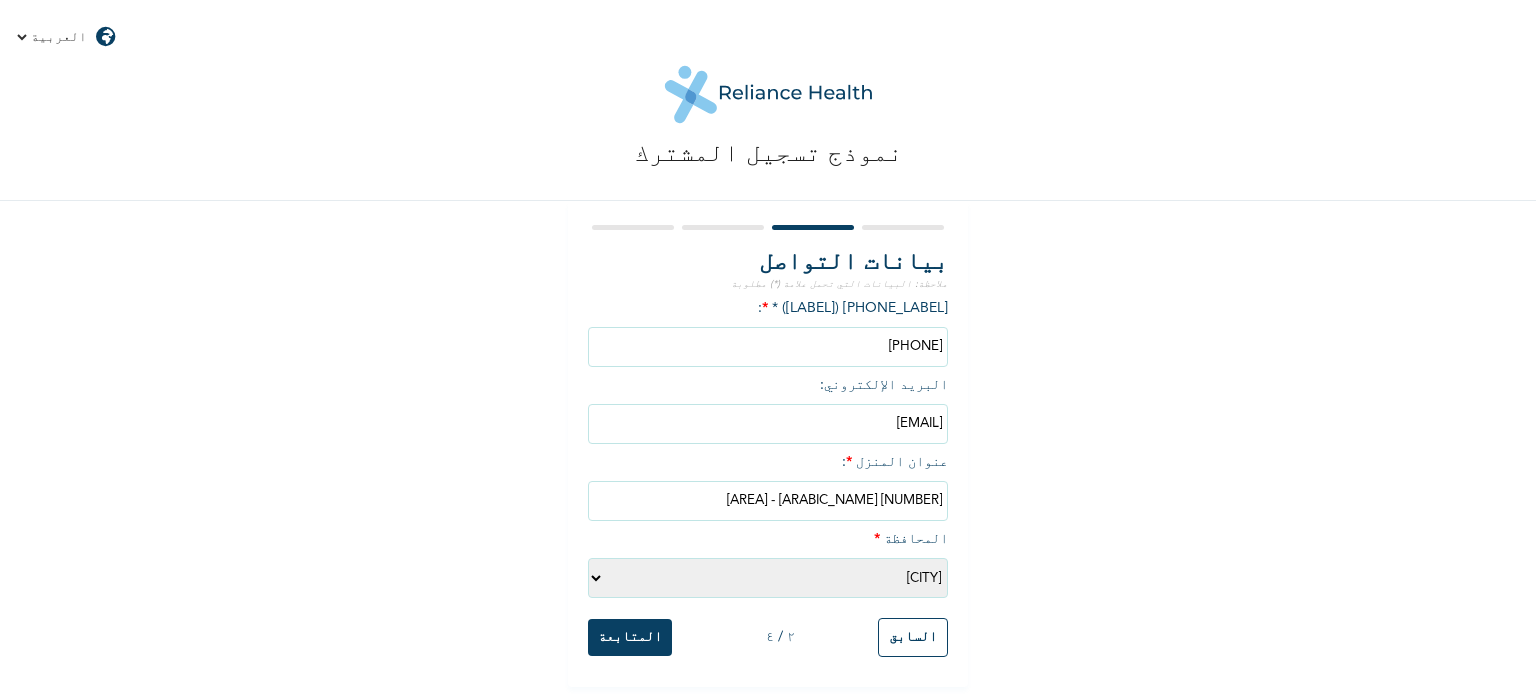 click on "يرجى إختيار المحافظة الإسكندرية أسيوط أسوان البحيرة بني سويف القاهرة الدقهلية دمياط الفيوم الغربية الجيزة الإسماعيلية كفر الشيخ الأقصر مطروح المنيا المنوفية الوادي الجديد شمال سيناء بورسعيد القليوبية قنا البحر الأحمر الشرقية سوهاج جنوب سيناء السويس" at bounding box center [768, 578] 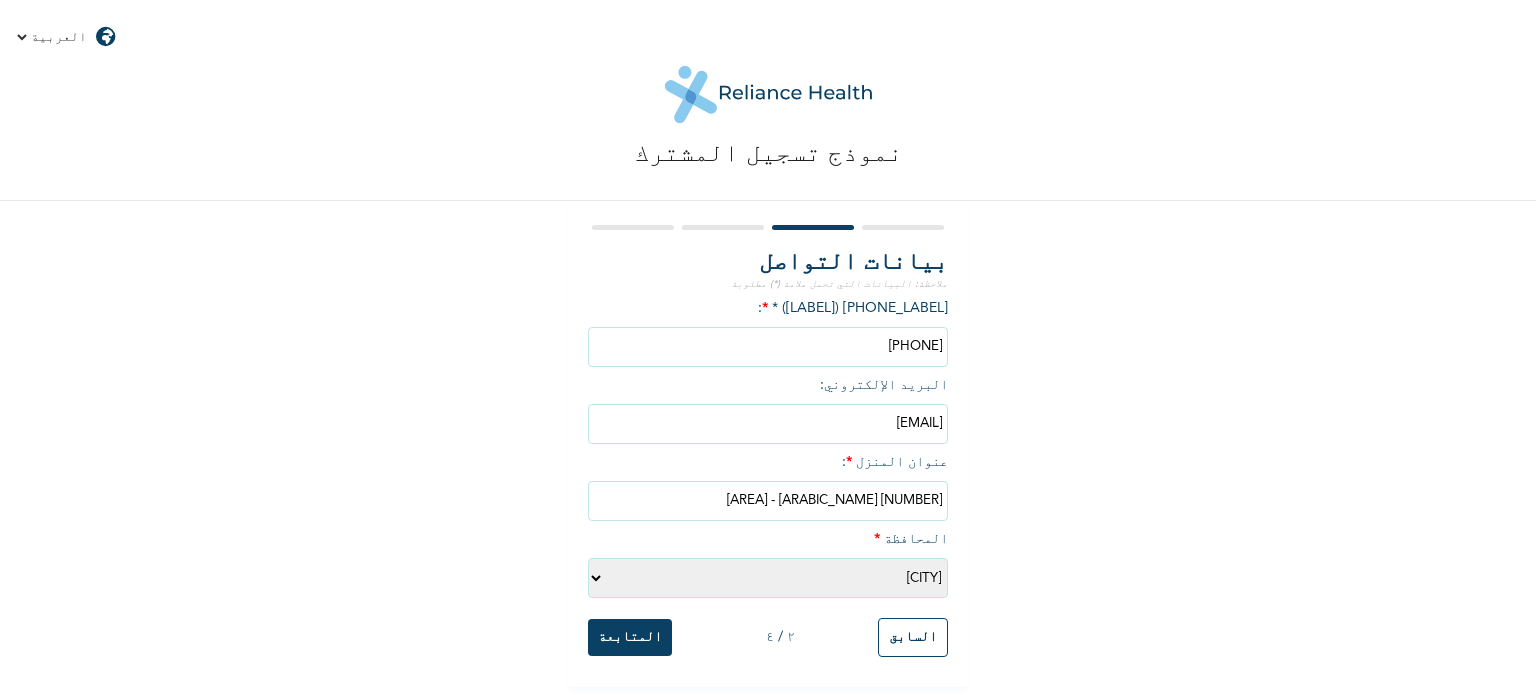 click on "المتابعة" at bounding box center [630, 637] 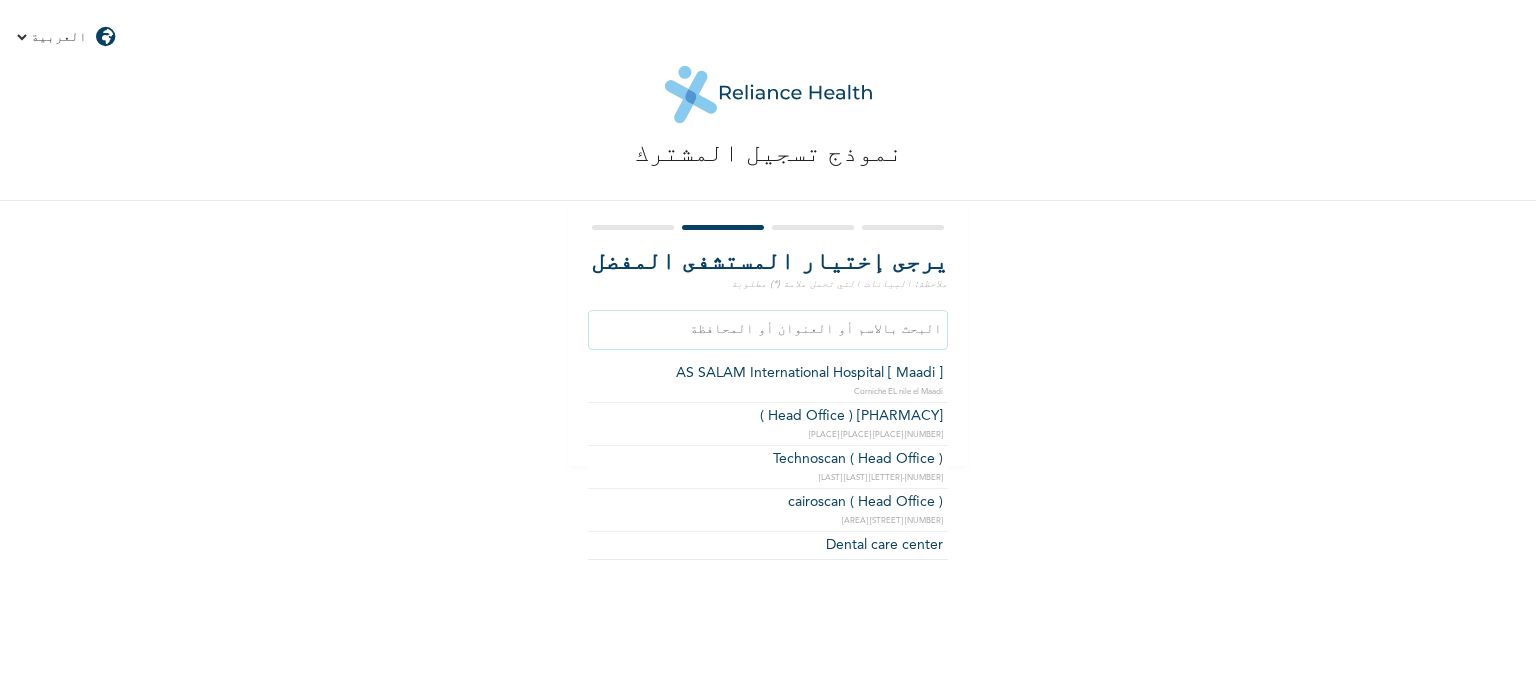 click at bounding box center [768, 330] 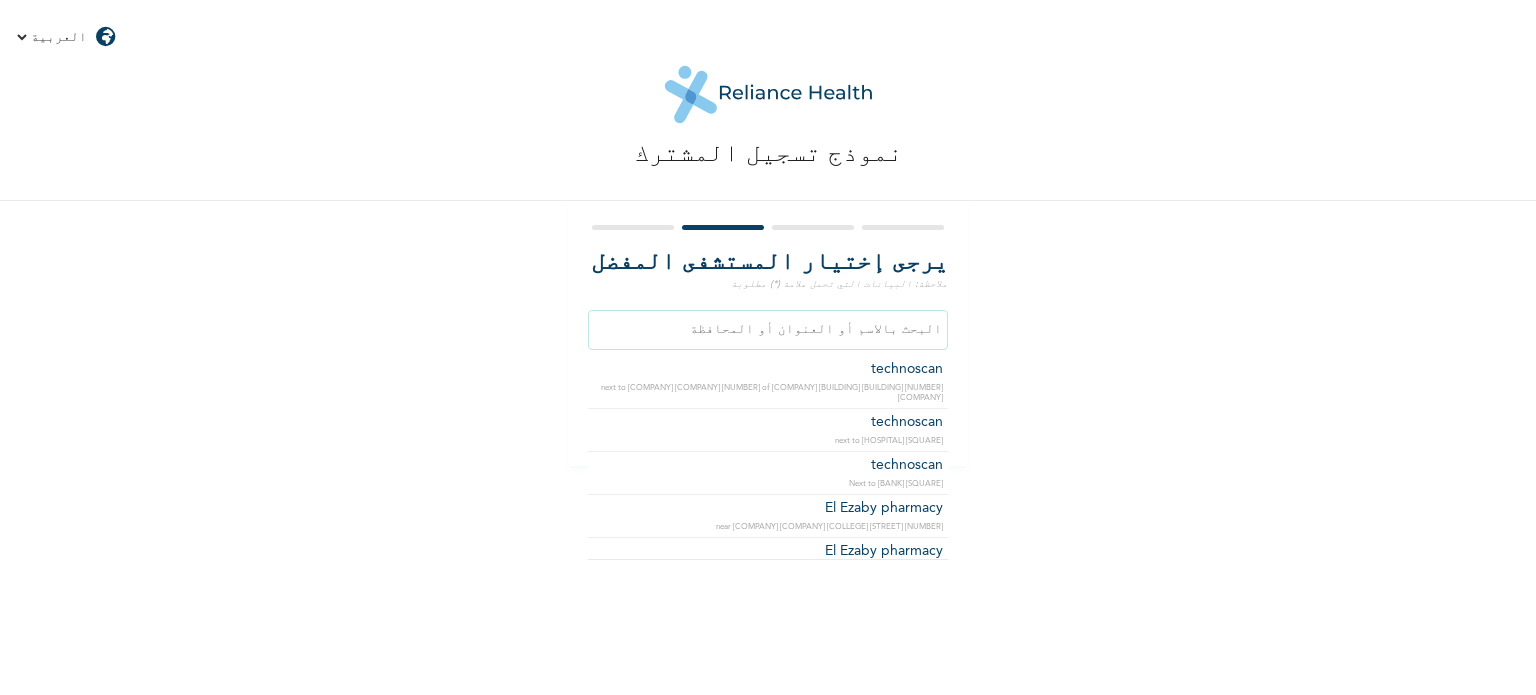 scroll, scrollTop: 0, scrollLeft: 0, axis: both 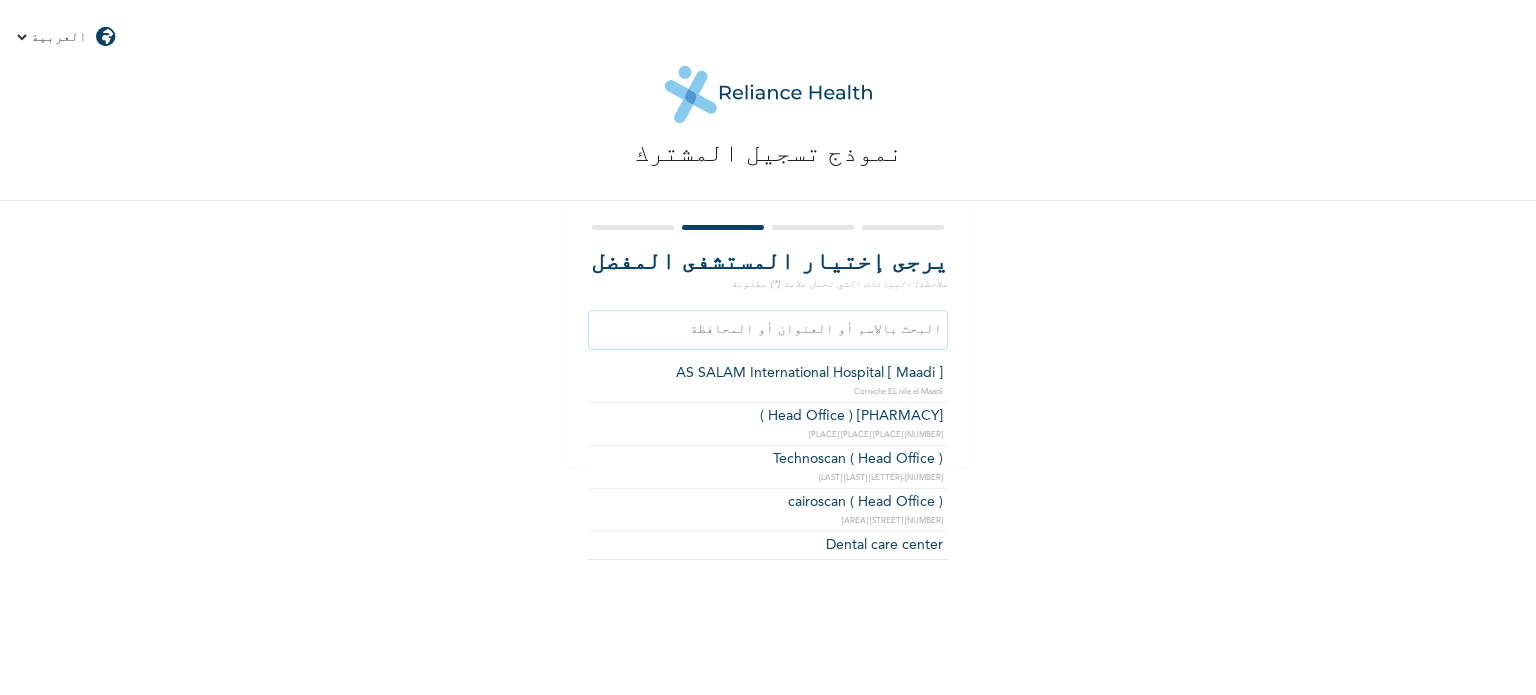 click at bounding box center (768, 330) 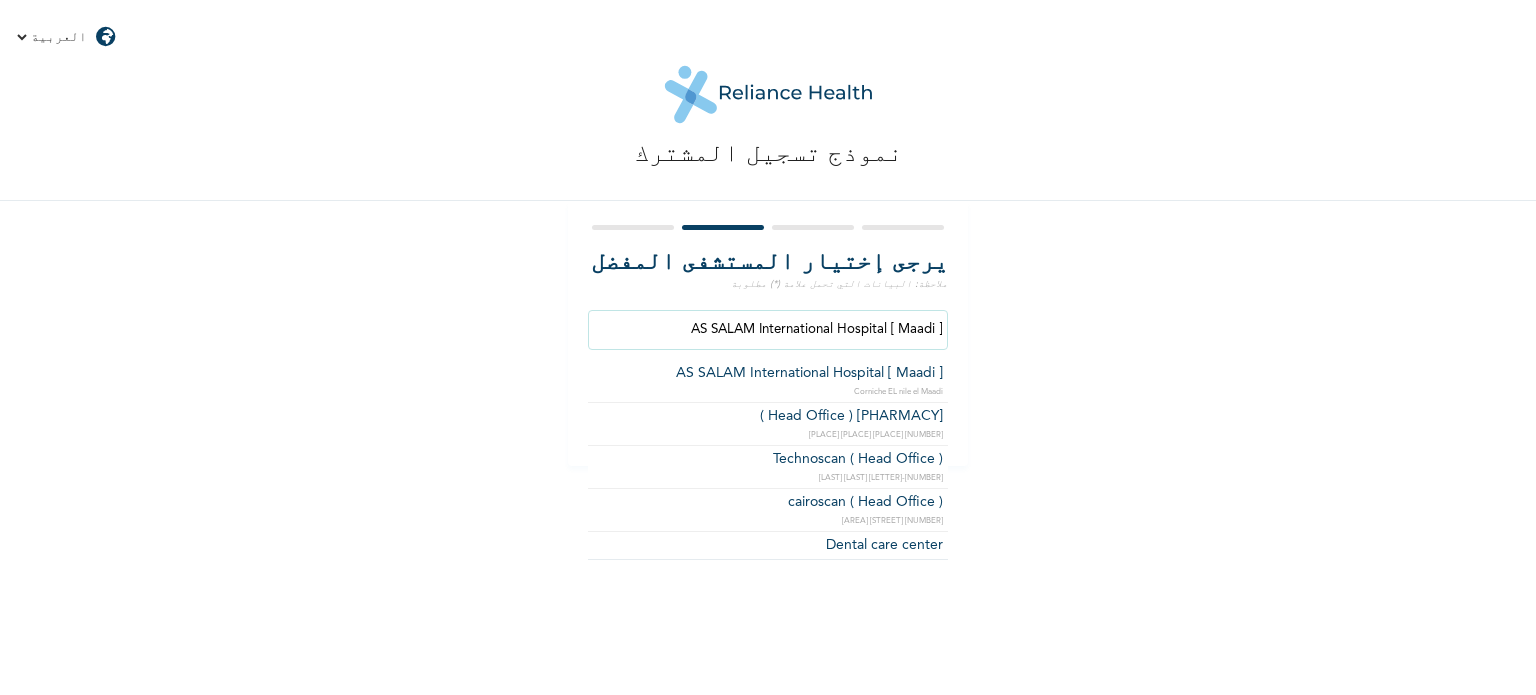 click on "AS SALAM International Hospital [ Maadi ]" at bounding box center [768, 330] 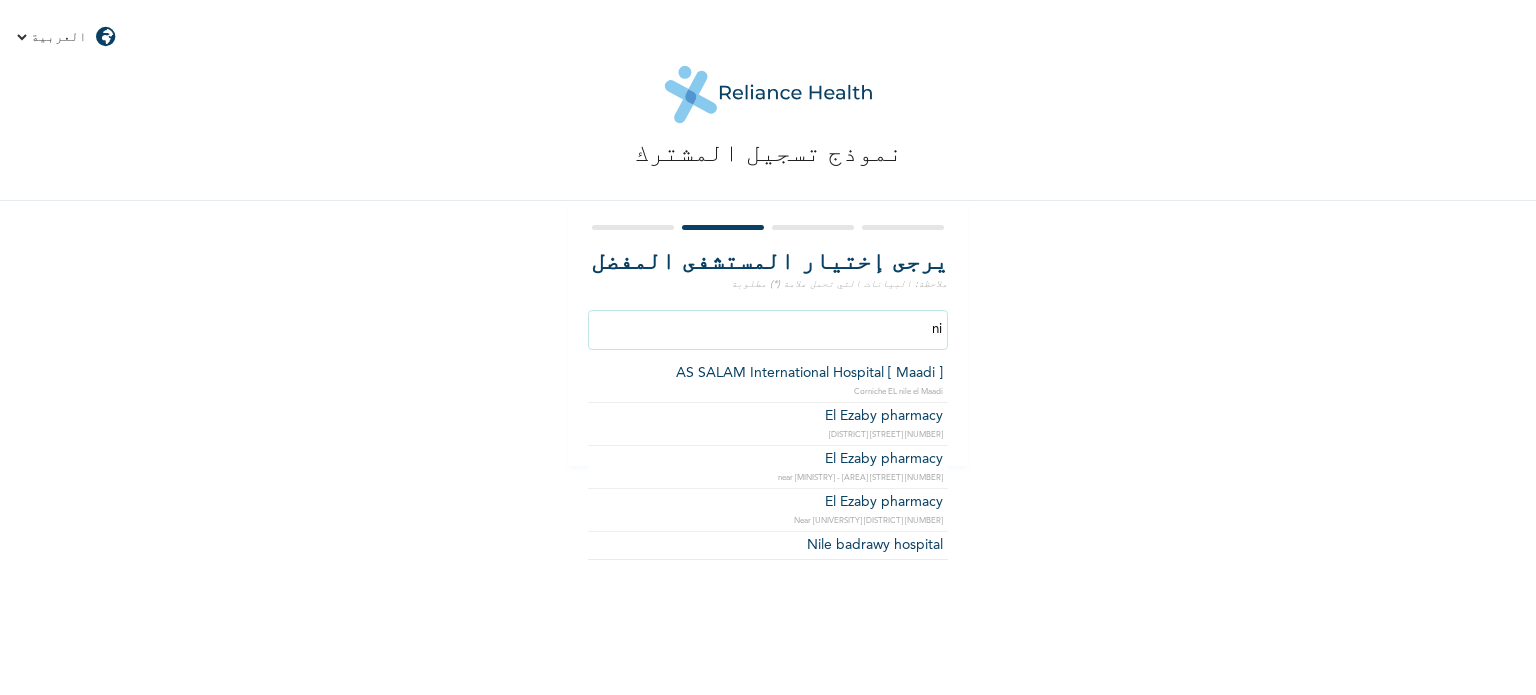 type on "n" 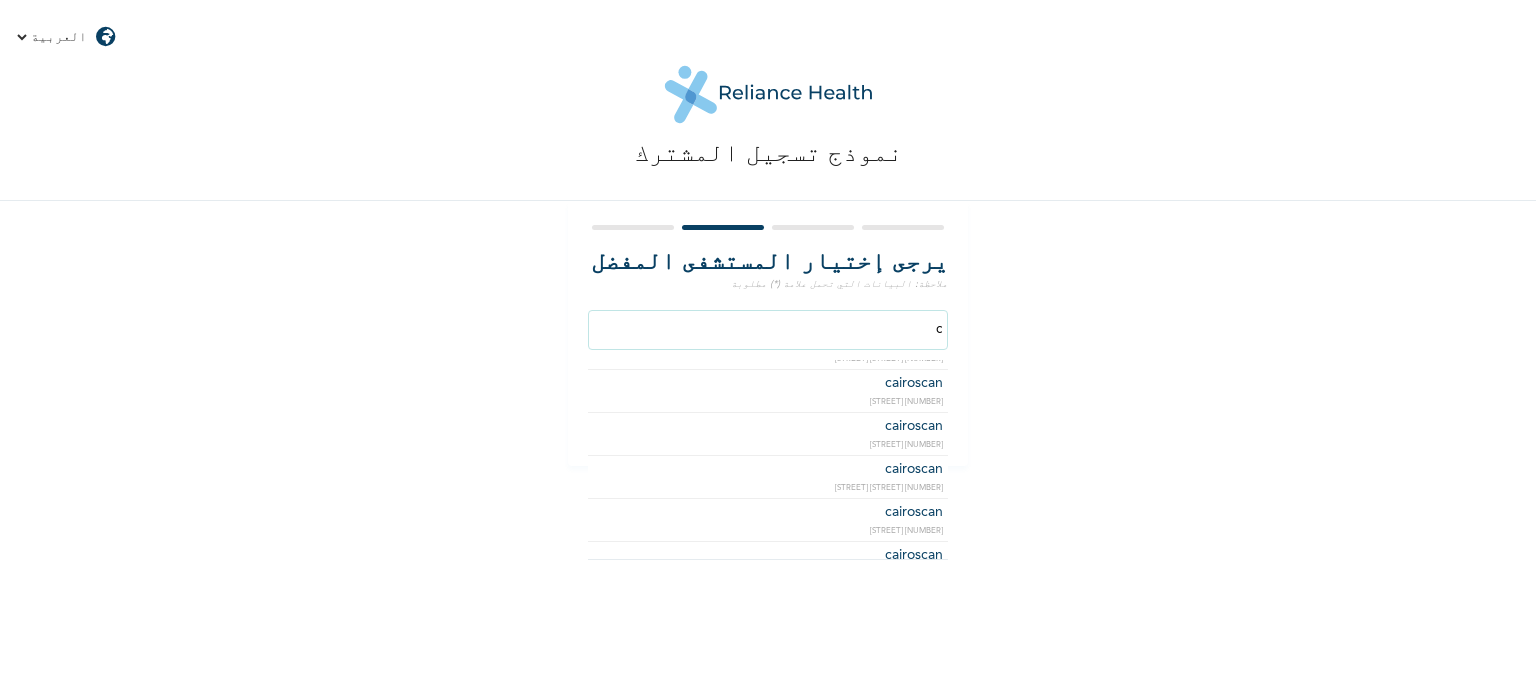 scroll, scrollTop: 0, scrollLeft: 0, axis: both 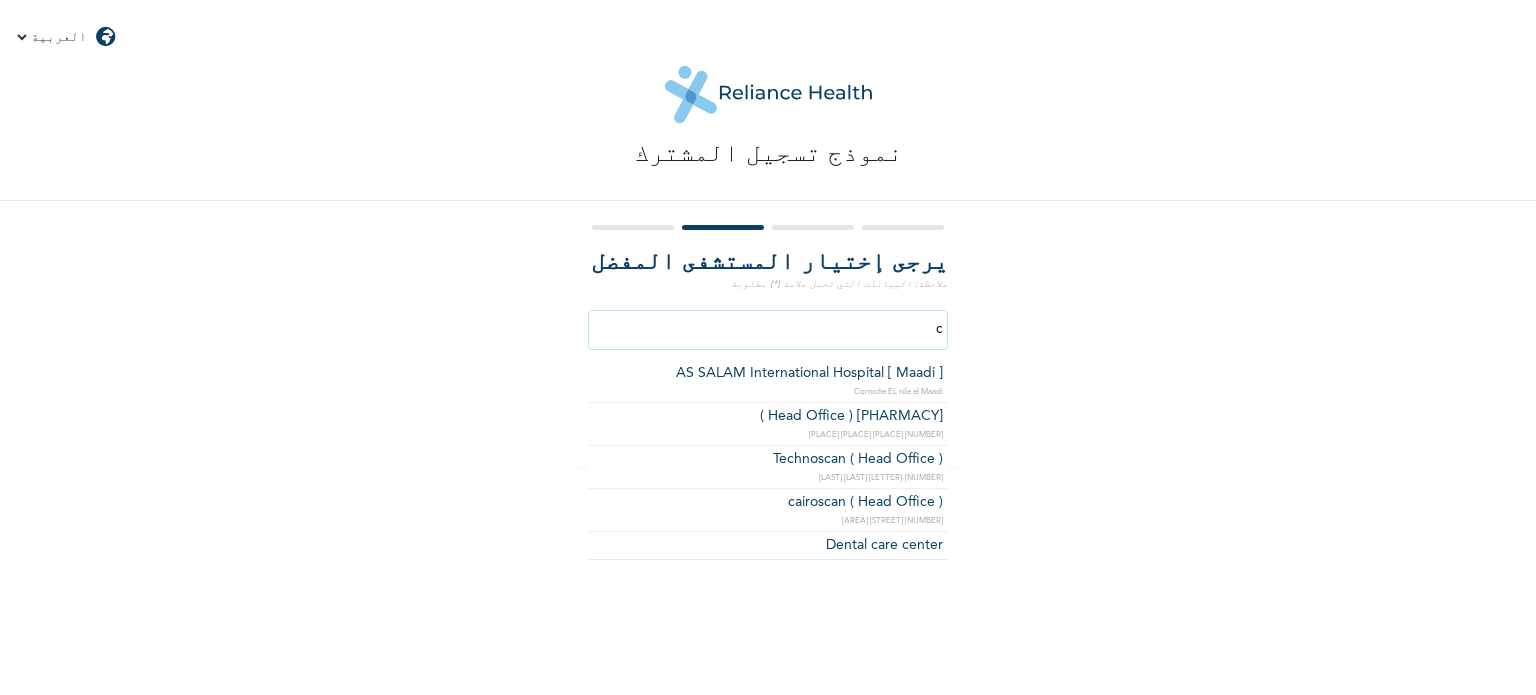 type on "AS SALAM International Hospital [ Maadi ]" 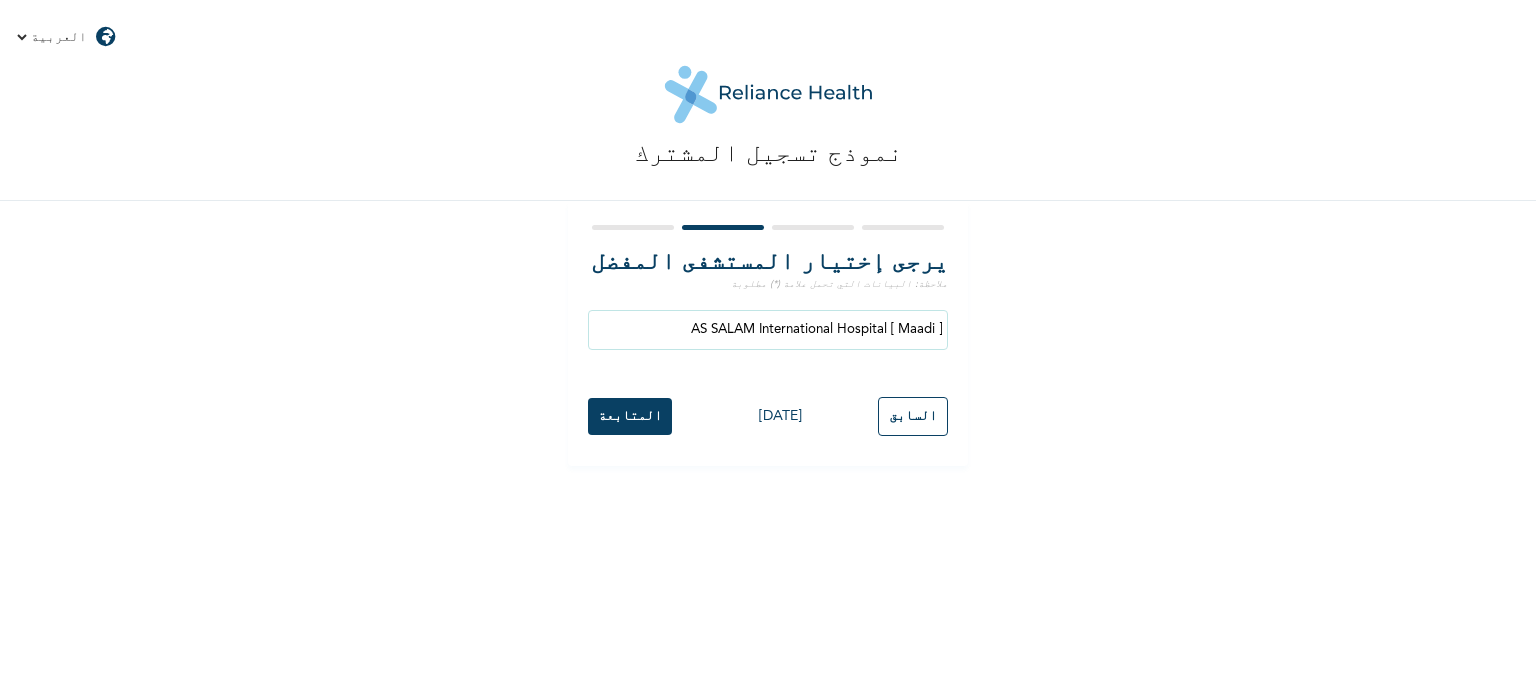 click on "المتابعة" at bounding box center [630, 416] 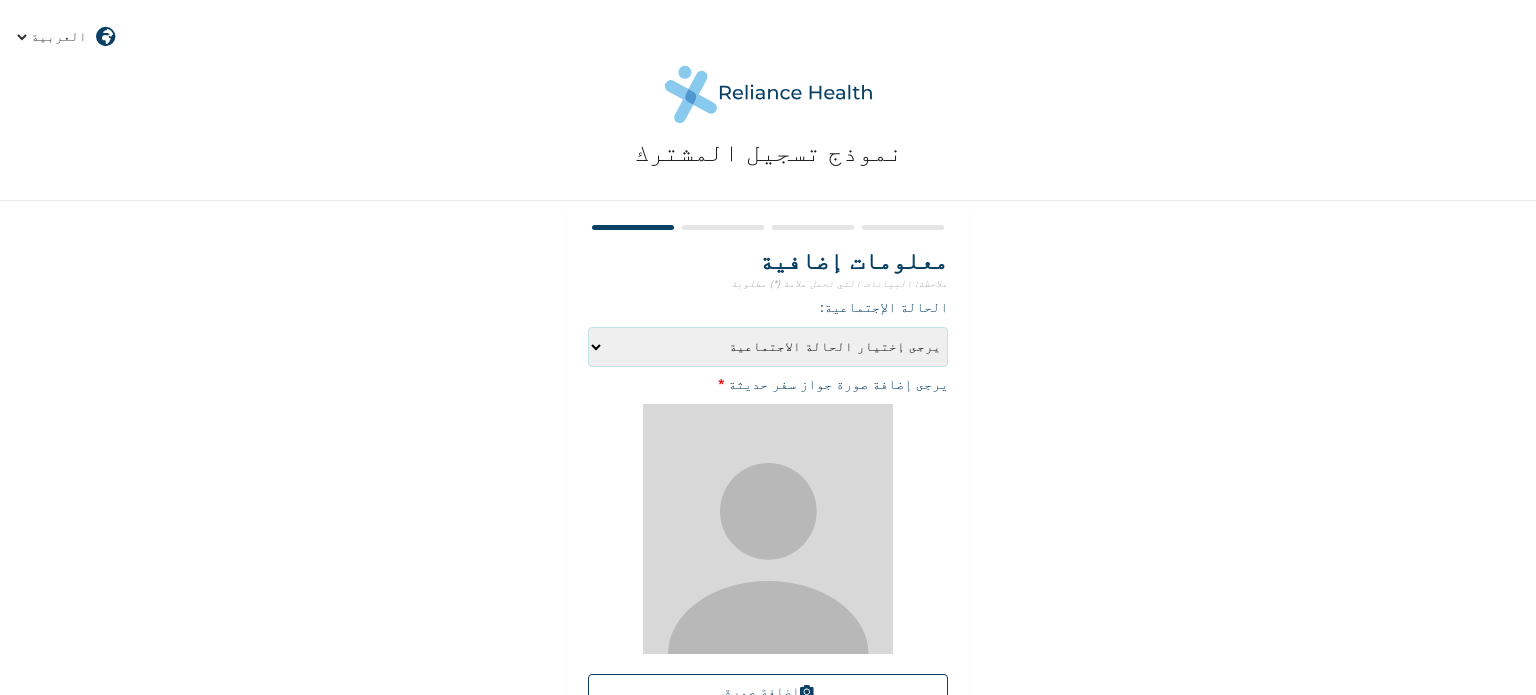 click on "يرجى إختيار الحالة الاجتماعية أعزب متزوج مُطلّق أرمل" at bounding box center (768, 347) 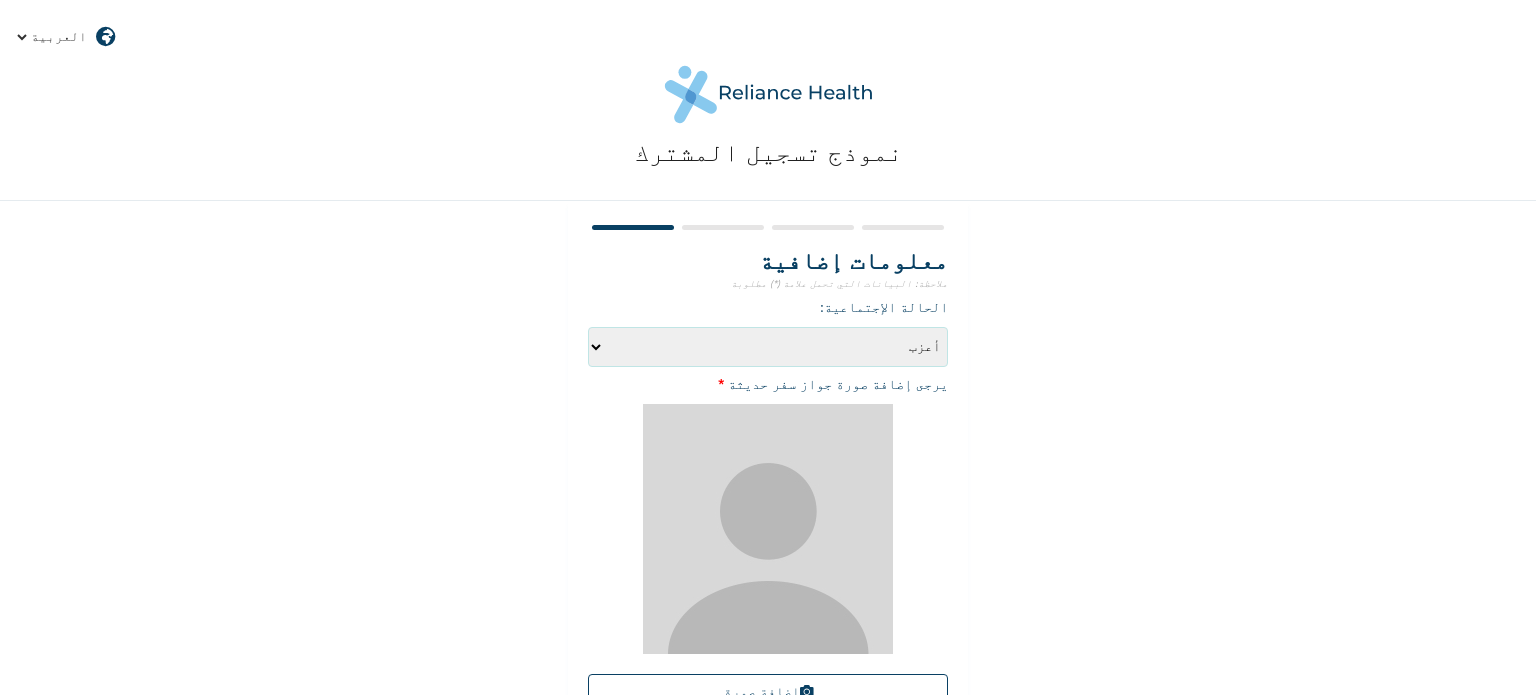 click on "يرجى إختيار الحالة الاجتماعية أعزب متزوج مُطلّق أرمل" at bounding box center [768, 347] 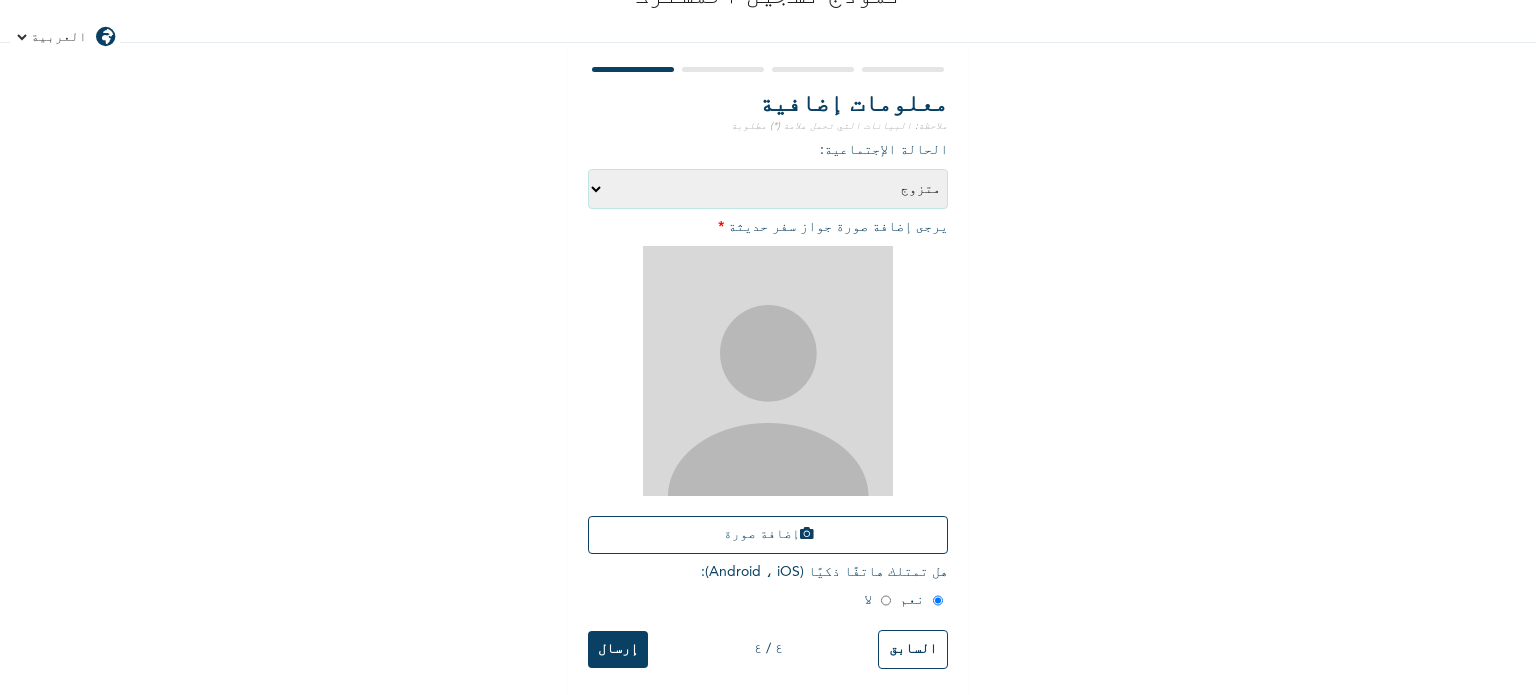 scroll, scrollTop: 176, scrollLeft: 0, axis: vertical 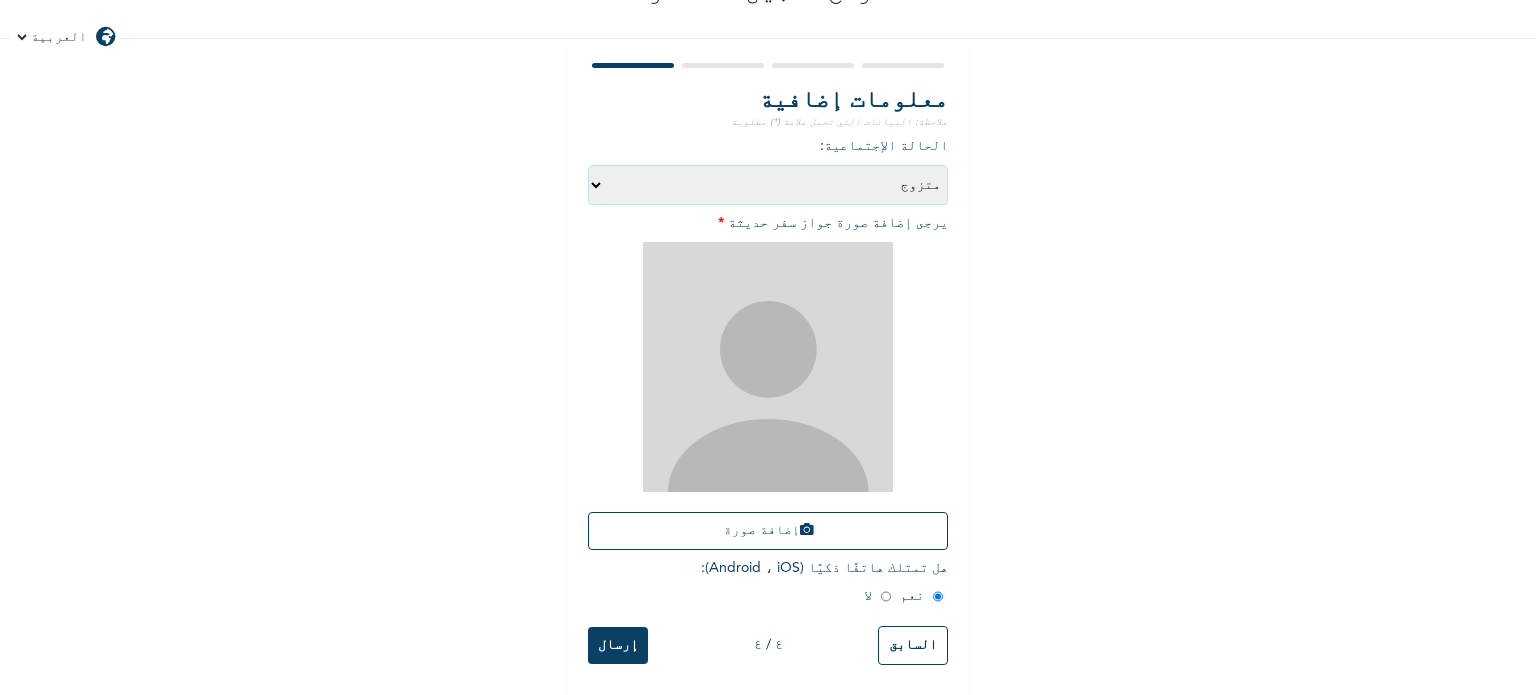 click at bounding box center [768, 367] 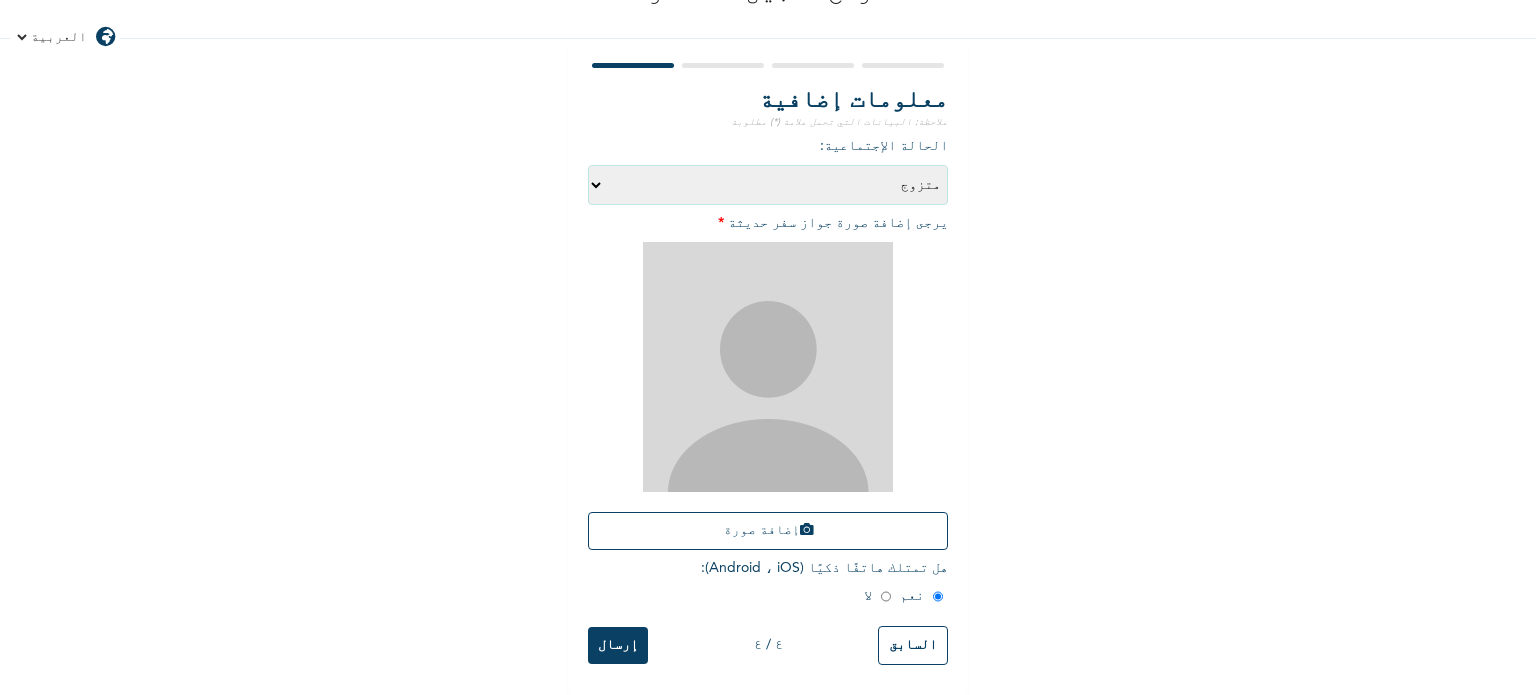 click at bounding box center [768, 367] 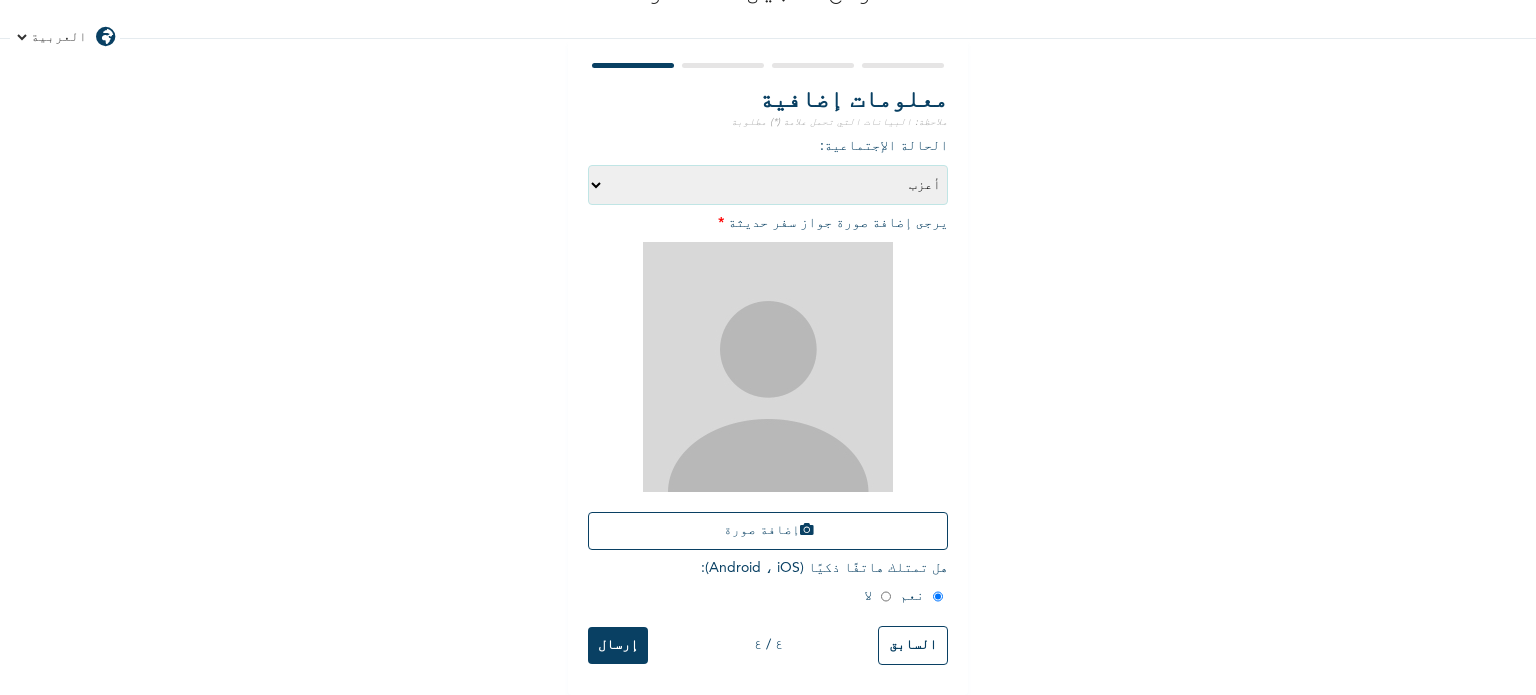 click at bounding box center (768, 367) 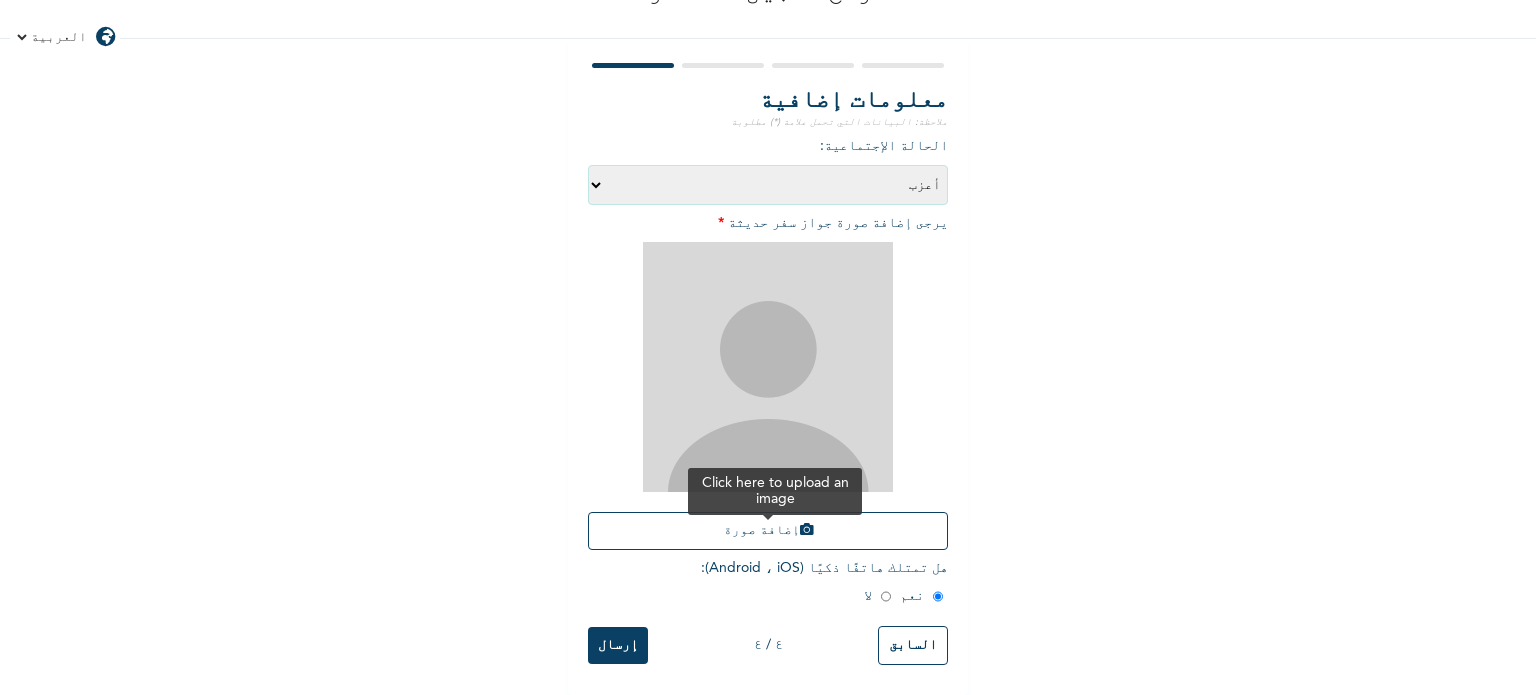 click on "إضافة صورة" at bounding box center (768, 531) 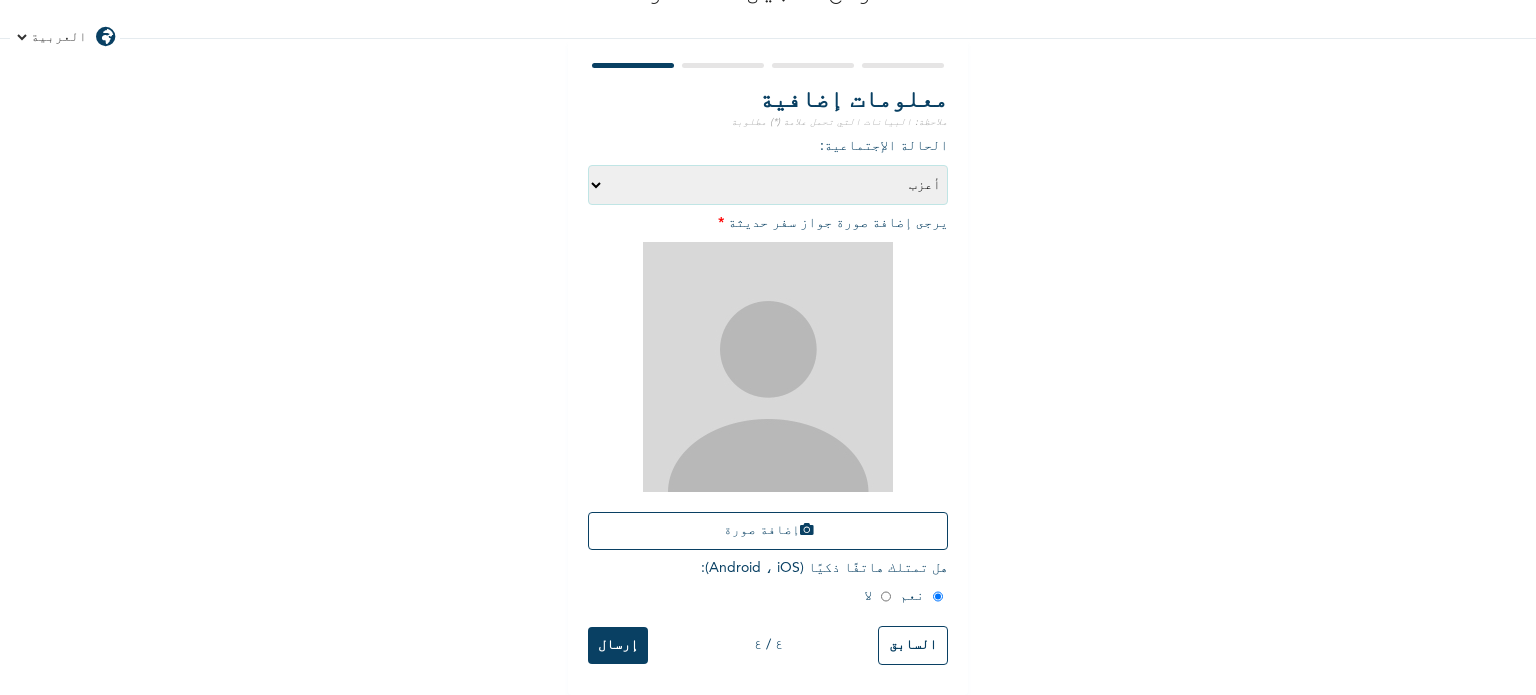 click at bounding box center [768, 367] 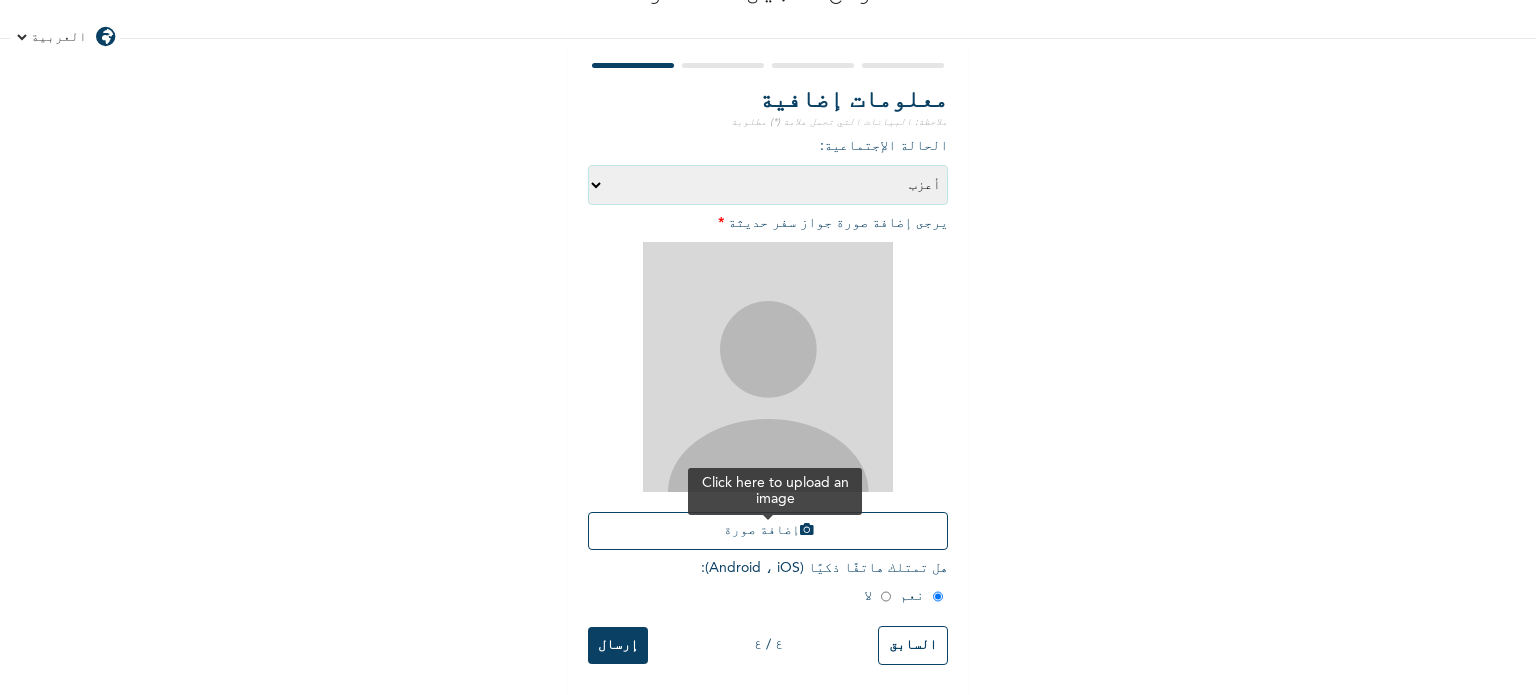 click on "إضافة صورة" at bounding box center [768, 531] 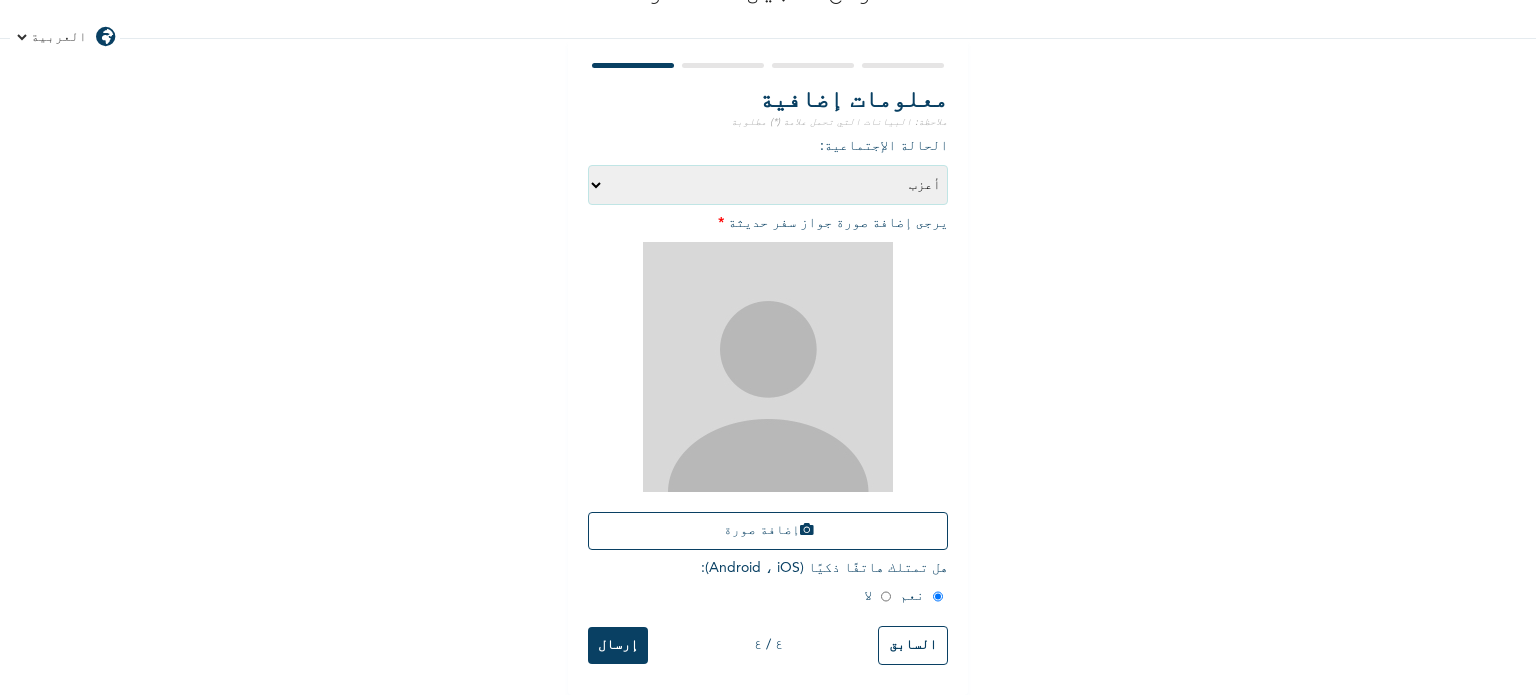 click at bounding box center (768, 367) 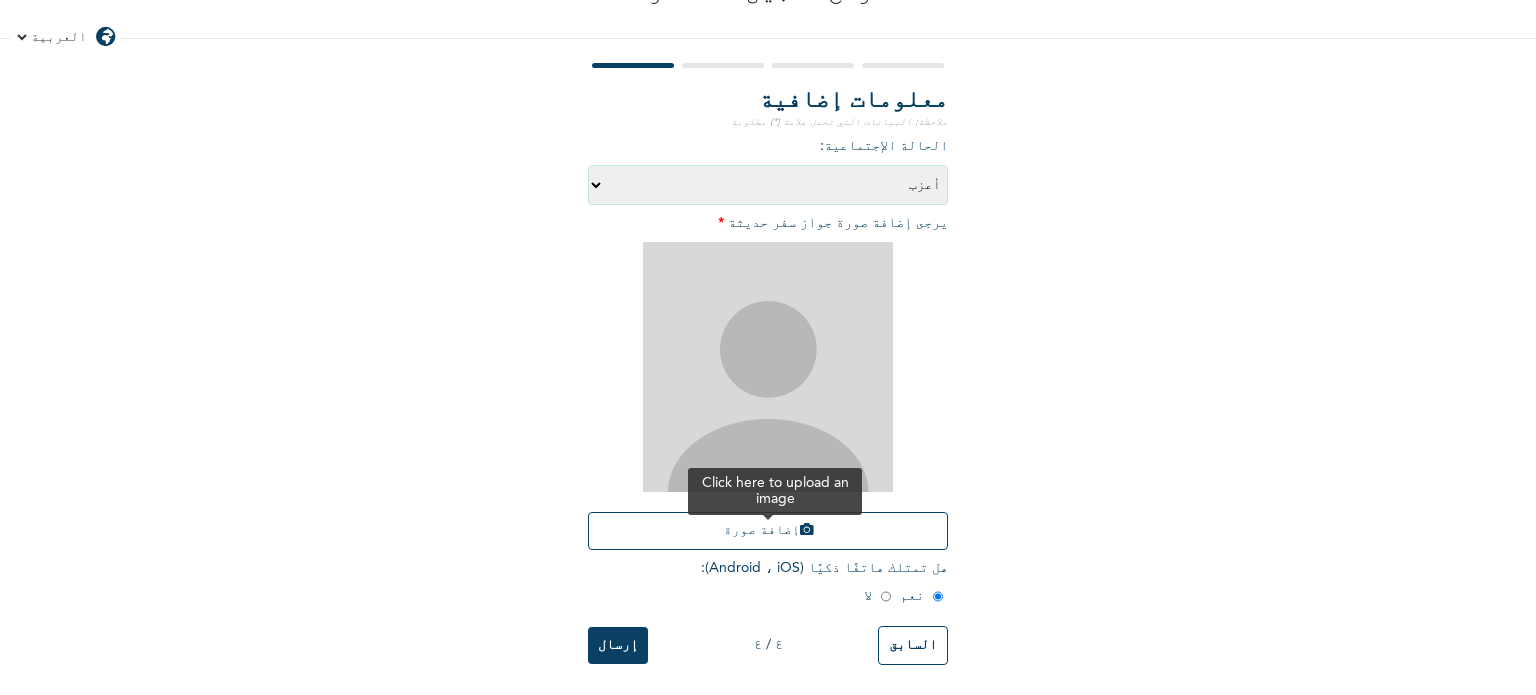 click on "إضافة صورة" at bounding box center (768, 531) 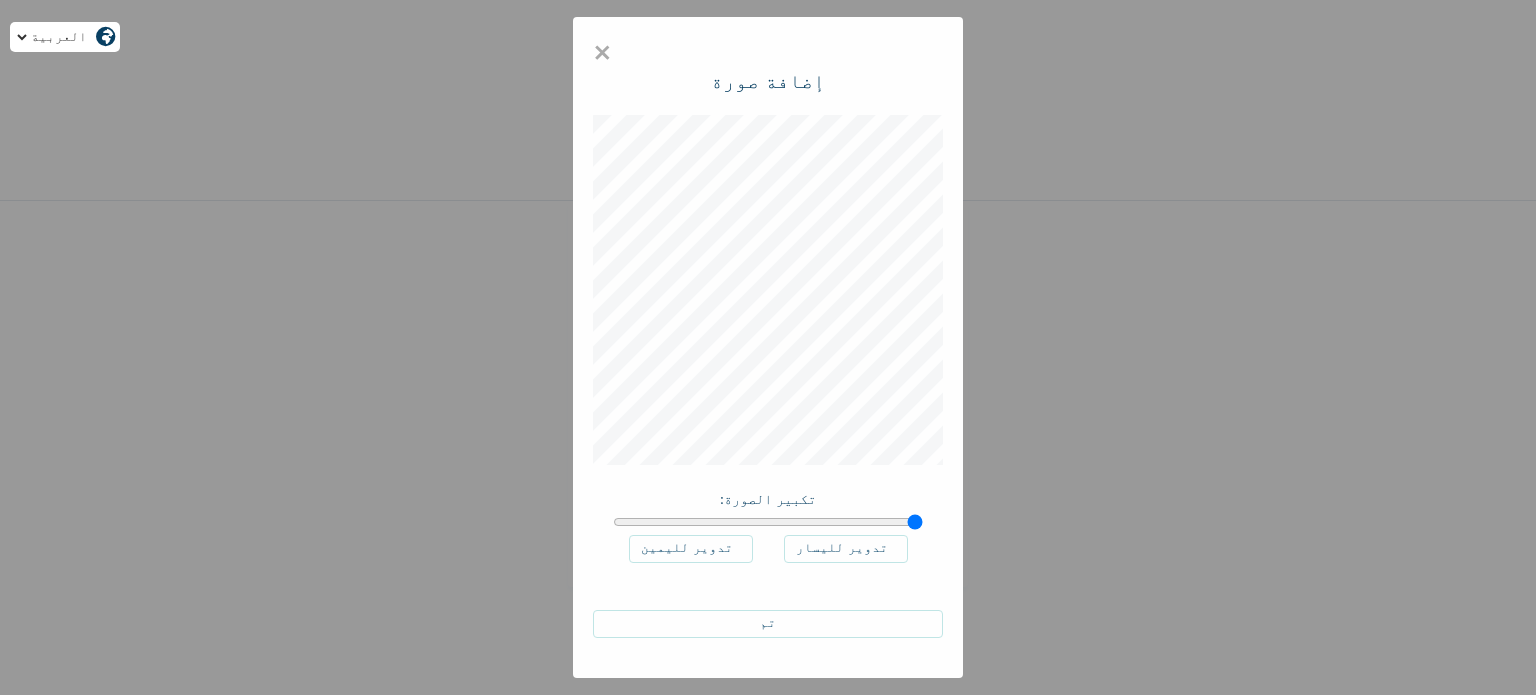 scroll, scrollTop: 0, scrollLeft: 0, axis: both 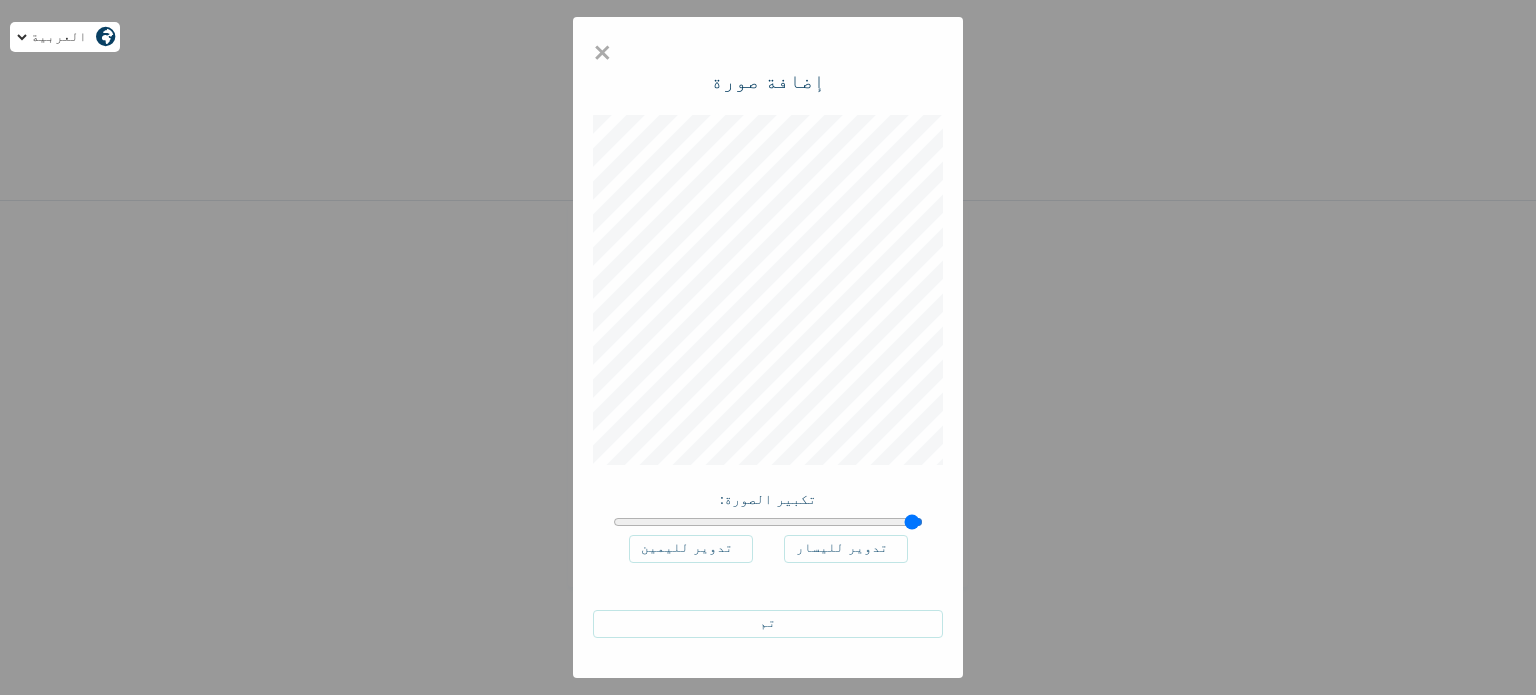 type on "1" 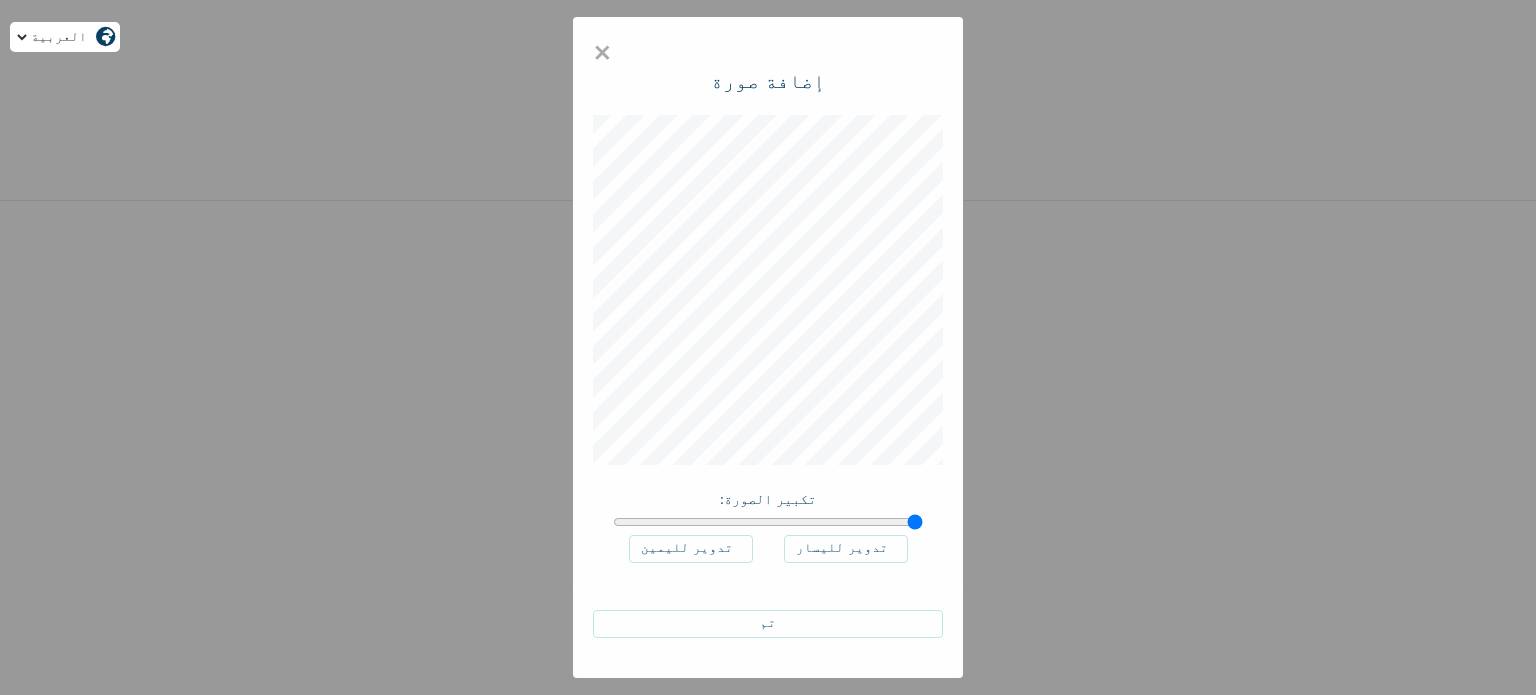 drag, startPoint x: 916, startPoint y: 526, endPoint x: 942, endPoint y: 525, distance: 26.019224 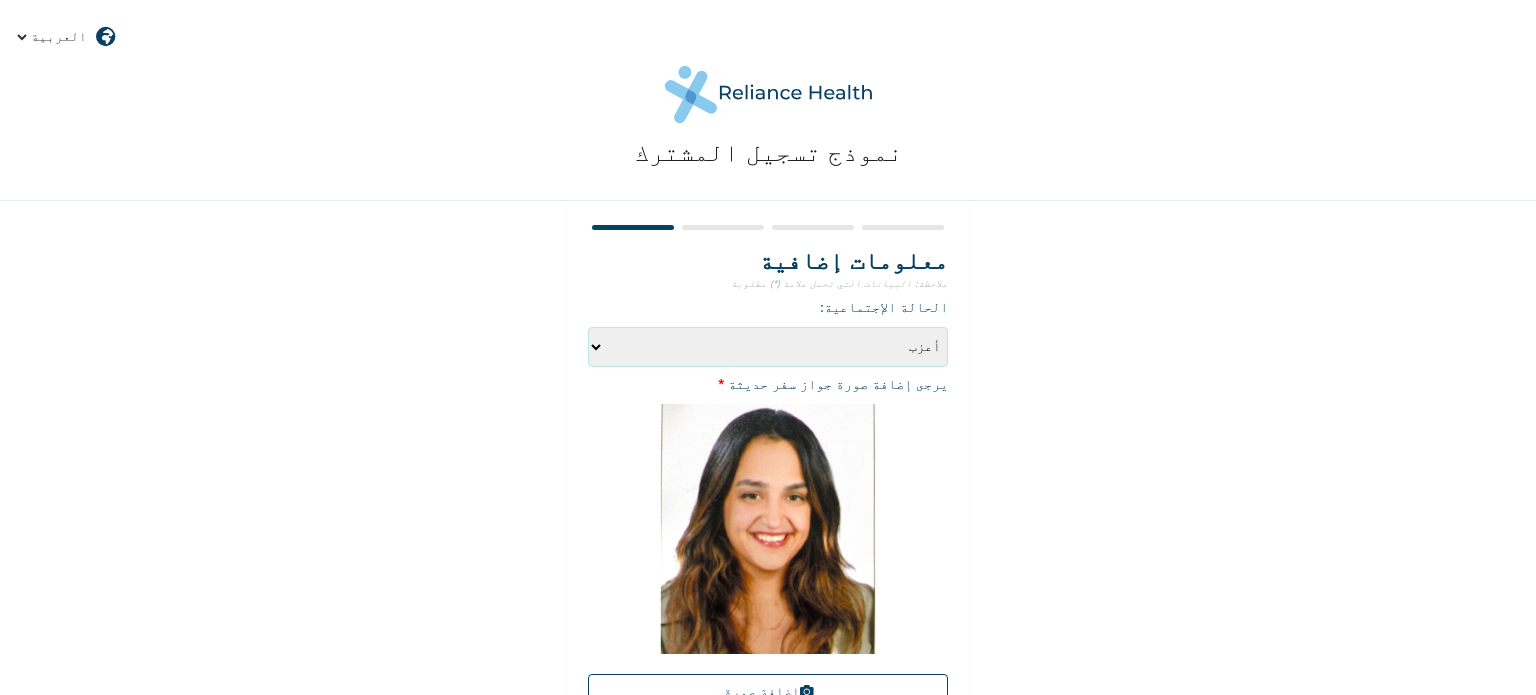 click on "ملاحظة: البيانات التي تحمل علامة (*) مطلوبة الحالة الإجتماعية : يرجى إختيار الحالة الاجتماعية أعزب متزوج مُطلّق أرمل يرجى إضافة صورة جواز سفر حديثة   *  إضافة صورة هل تمتلك هاتفًا ذكيًا (Android ، iOS) :      نعم        لا السابق ٤ / ٤ إرسال" at bounding box center [768, 428] 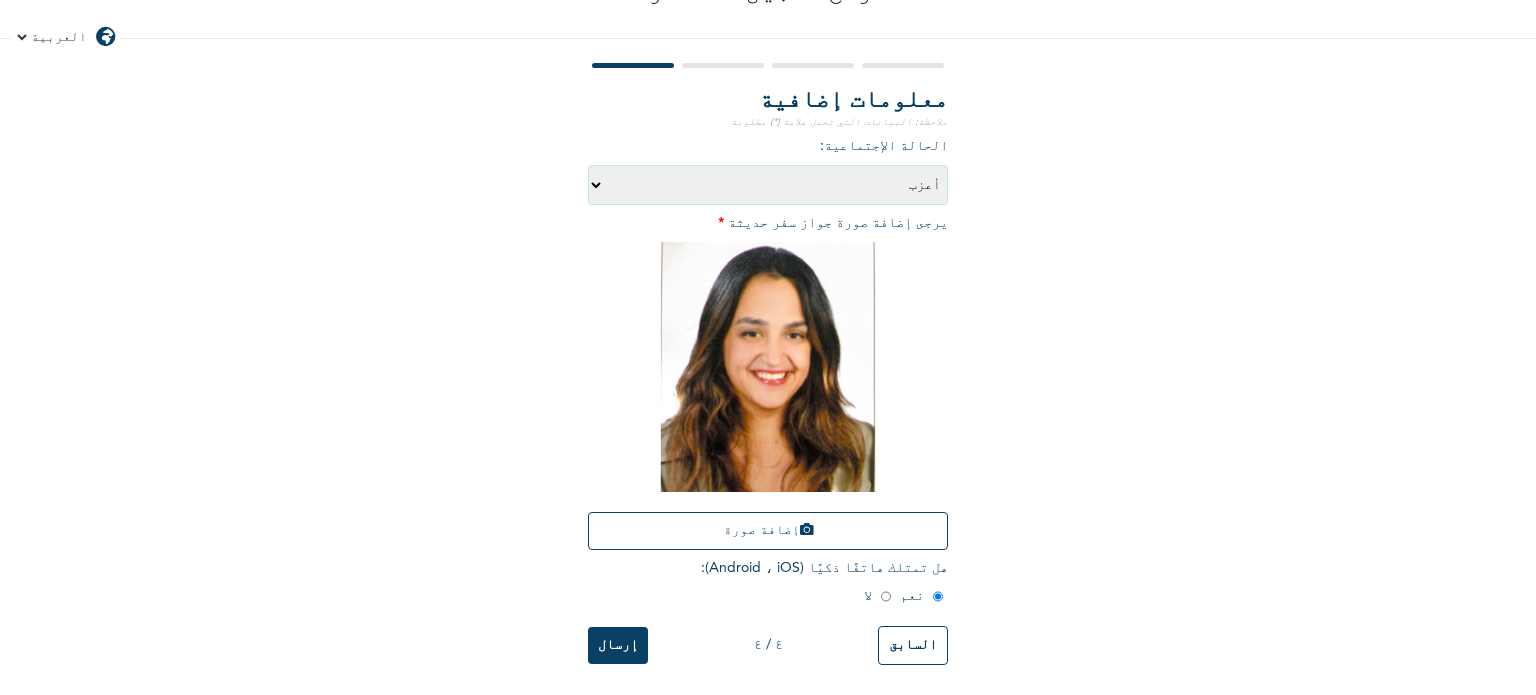 scroll, scrollTop: 176, scrollLeft: 0, axis: vertical 